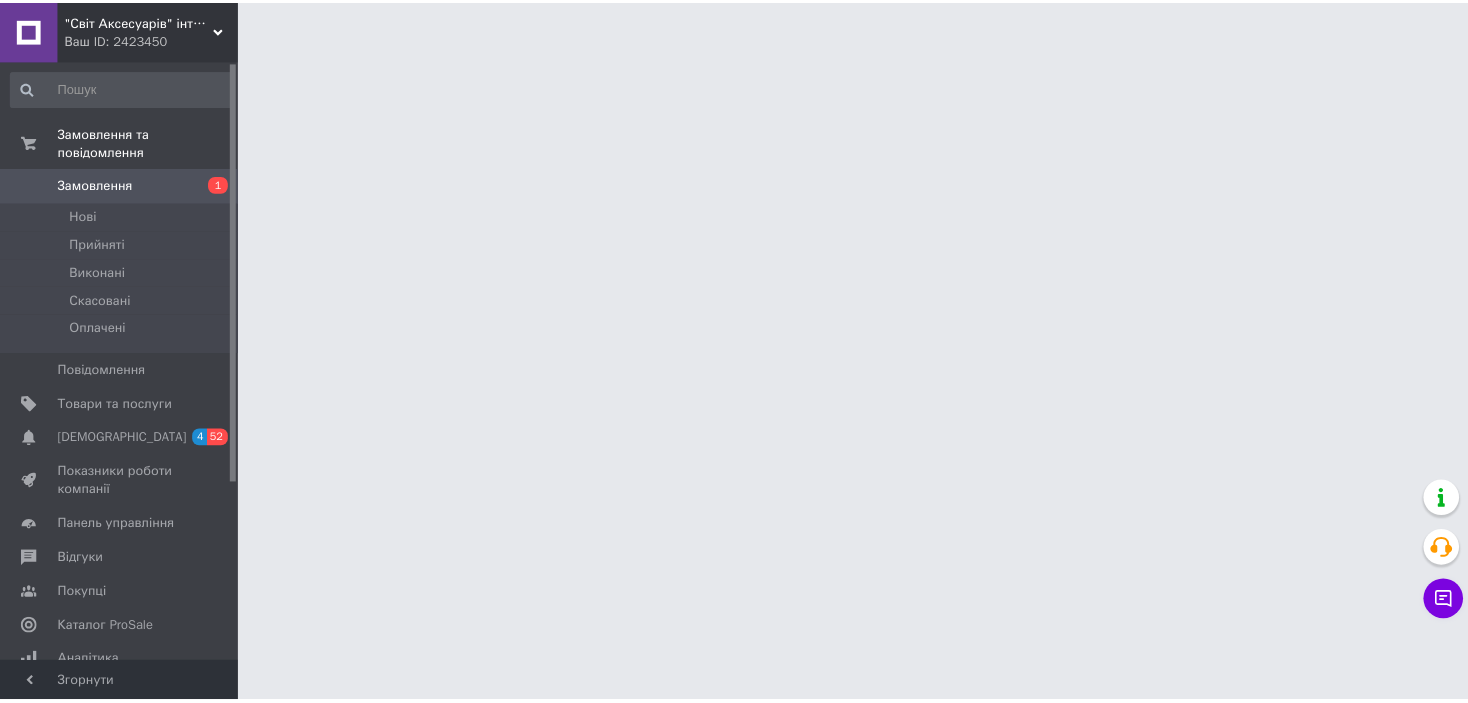 scroll, scrollTop: 0, scrollLeft: 0, axis: both 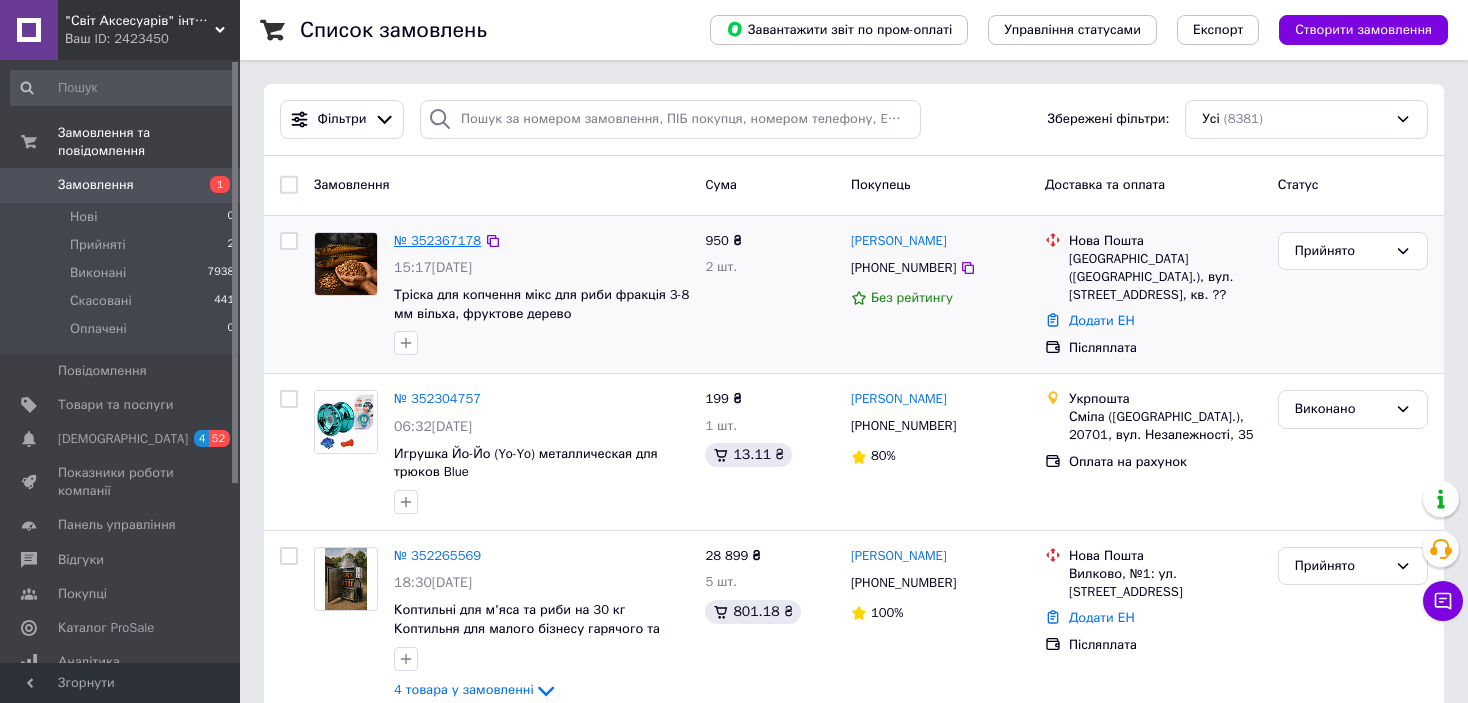 click on "№ 352367178" at bounding box center [437, 240] 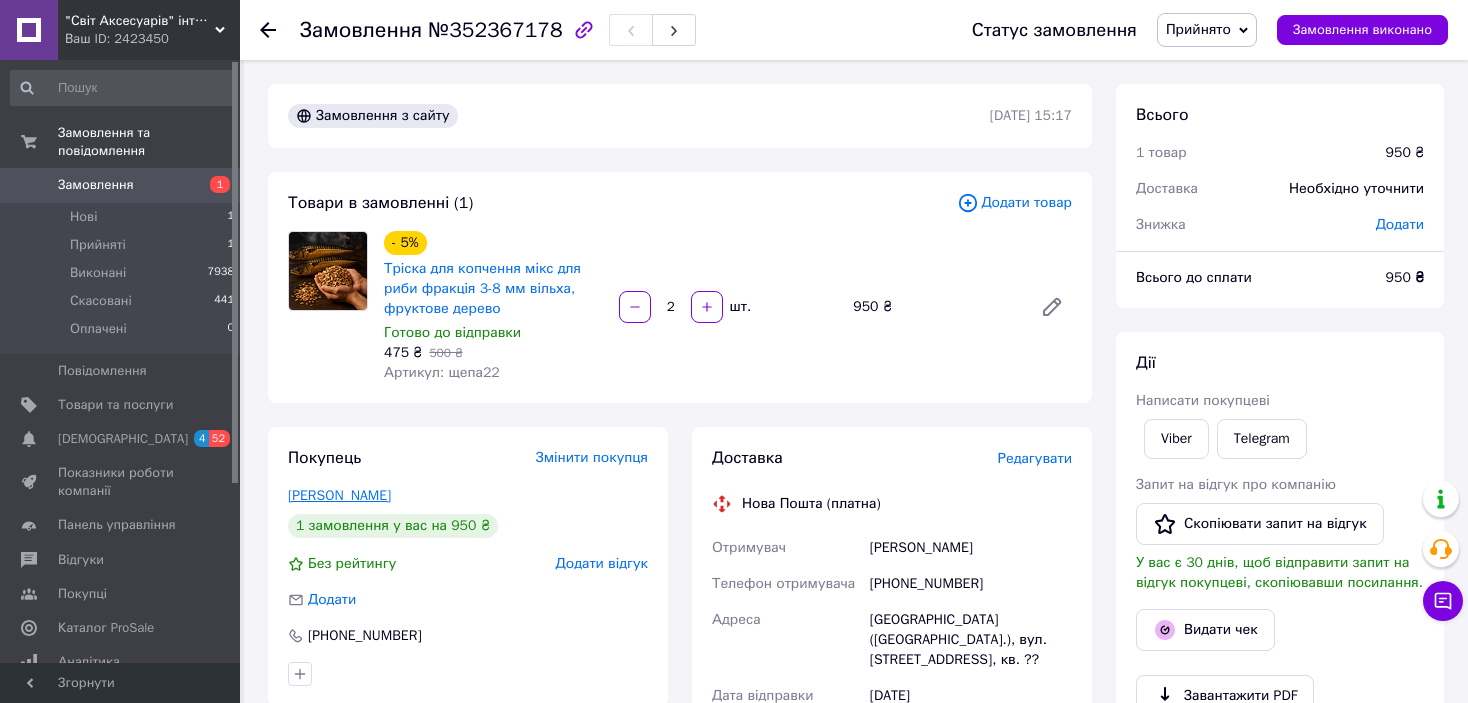 click on "[PERSON_NAME]" at bounding box center (339, 495) 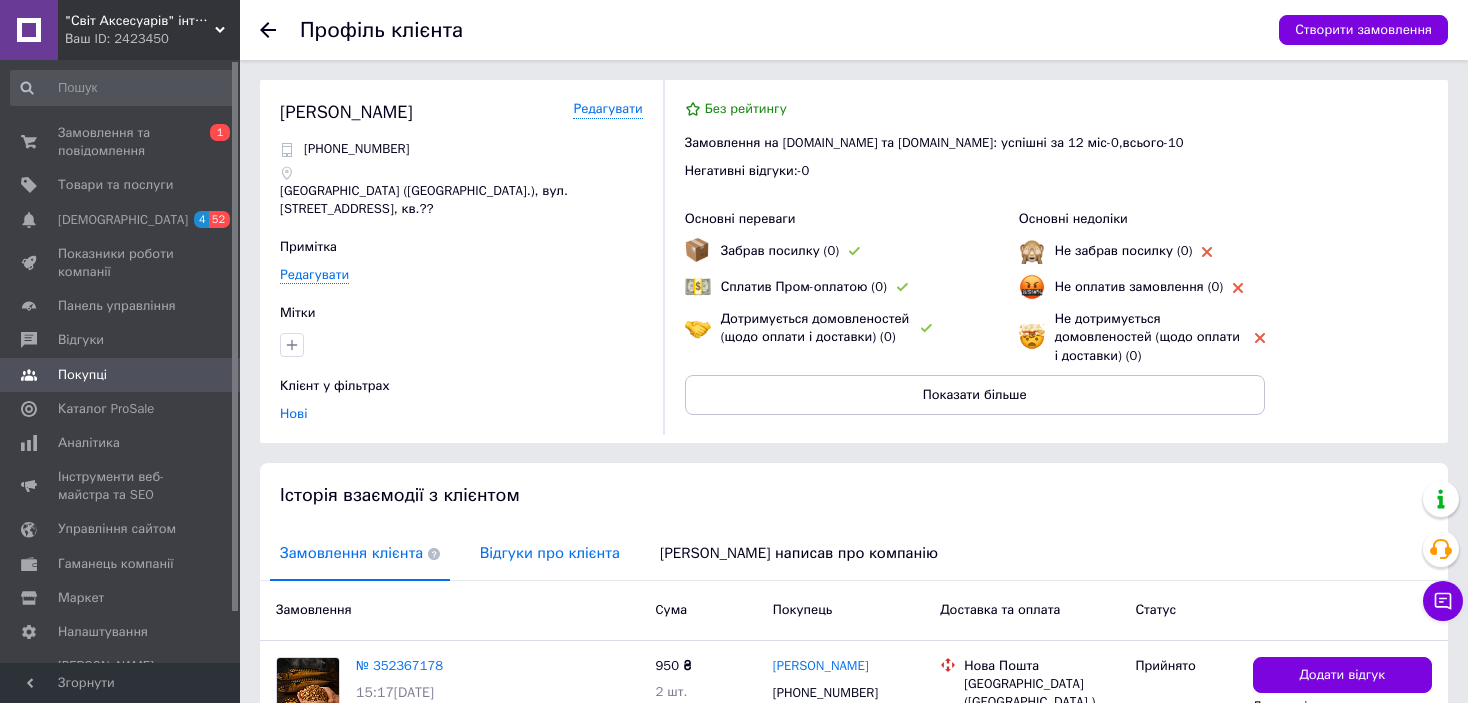 click on "Відгуки про клієнта" at bounding box center (550, 553) 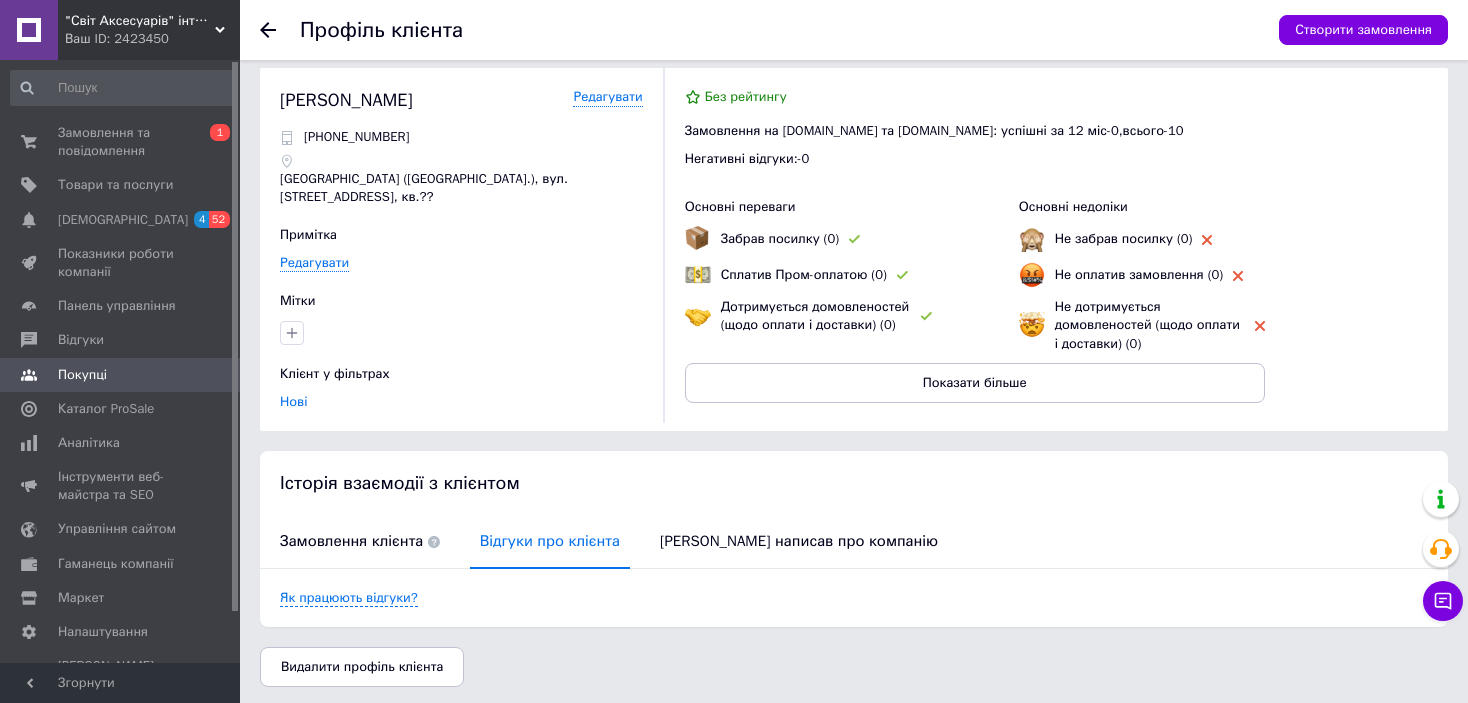 scroll, scrollTop: 16, scrollLeft: 0, axis: vertical 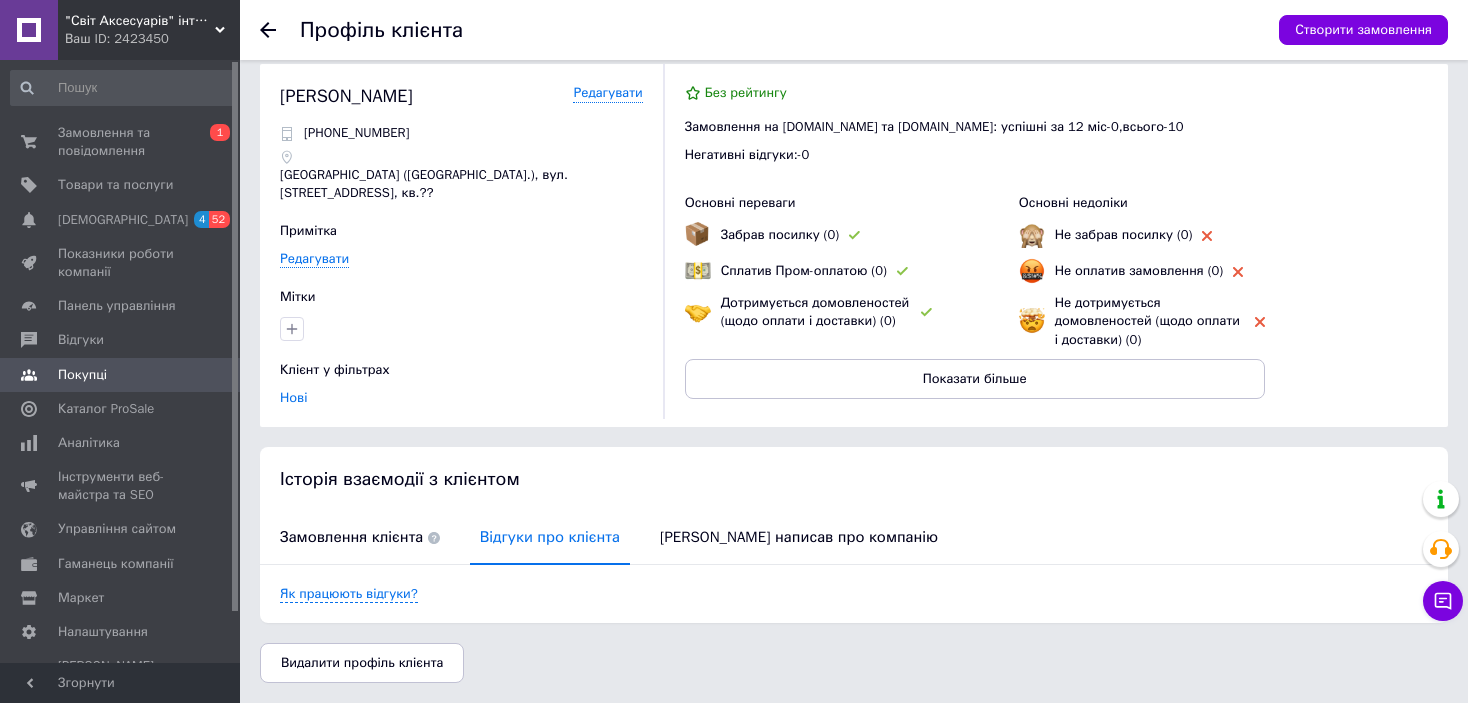 click 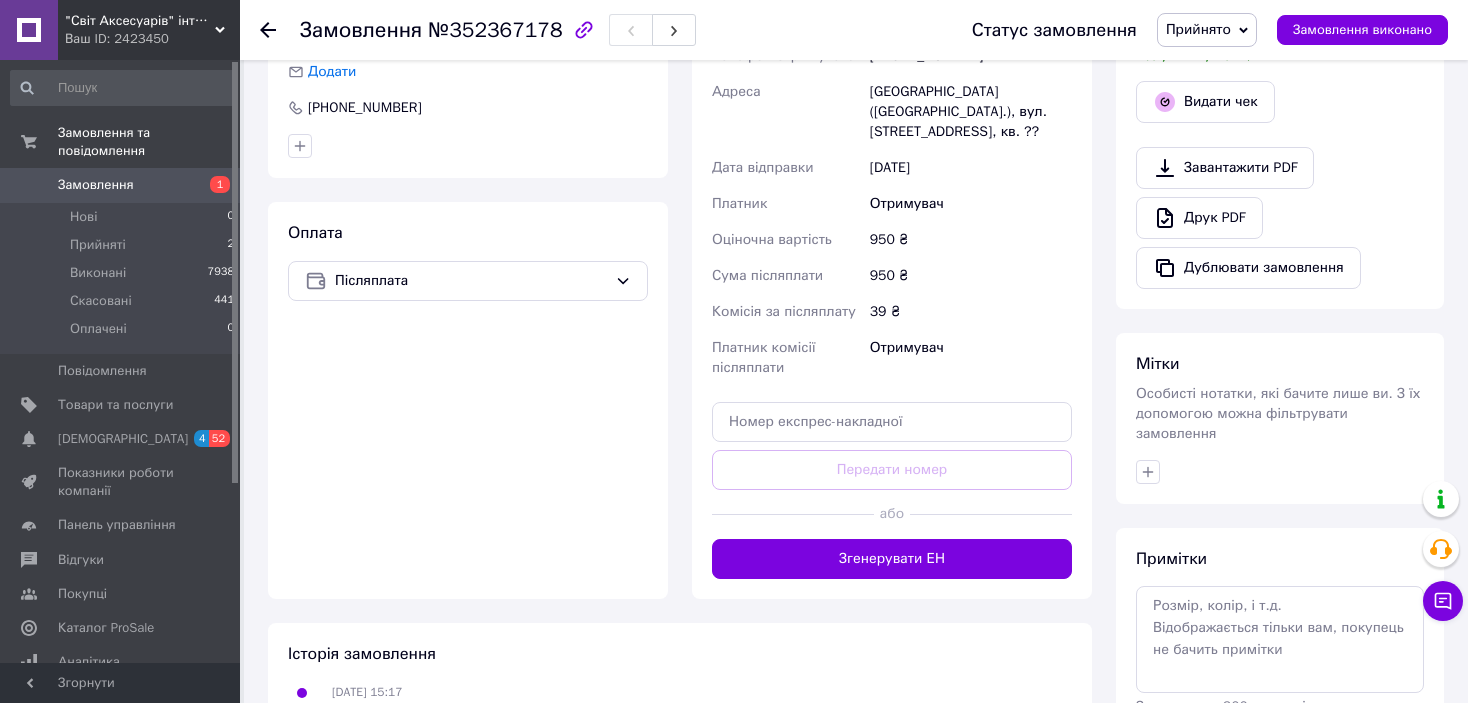 scroll, scrollTop: 600, scrollLeft: 0, axis: vertical 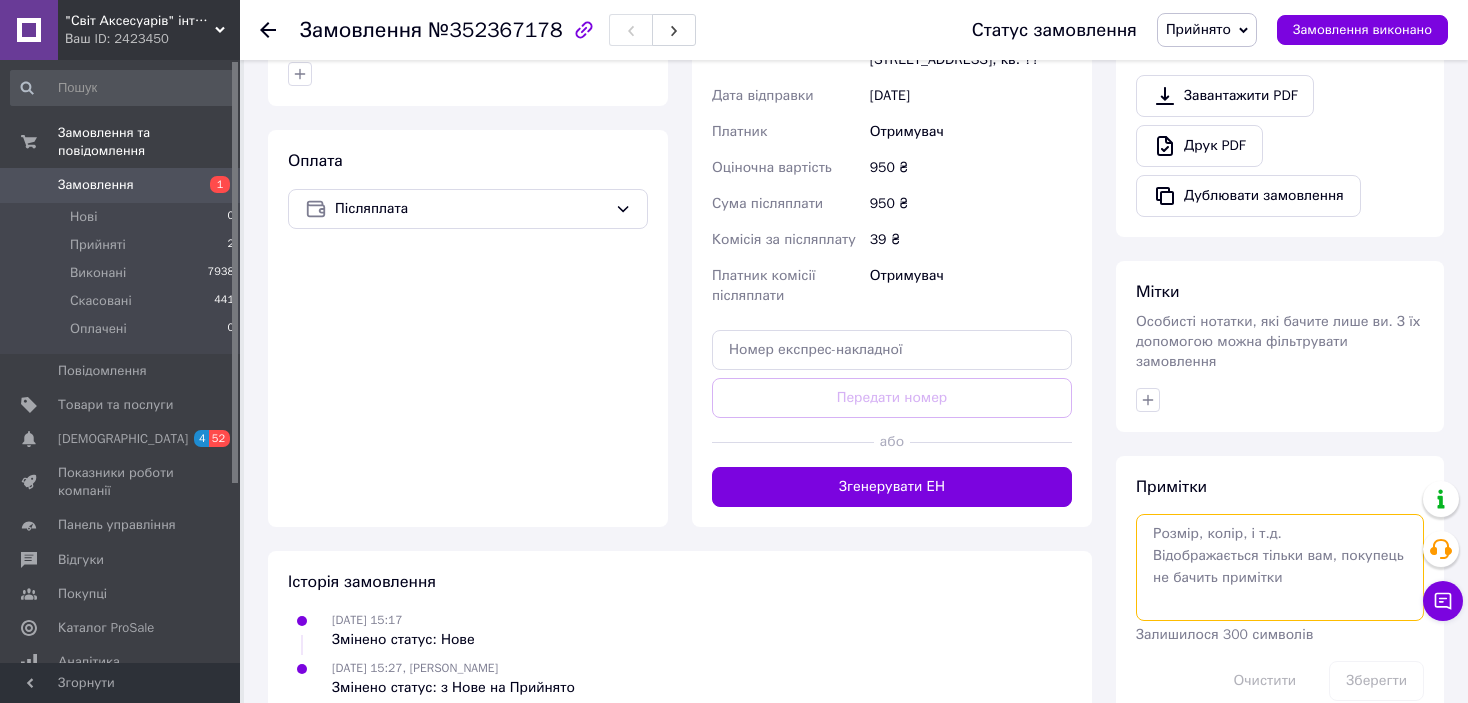 click at bounding box center (1280, 567) 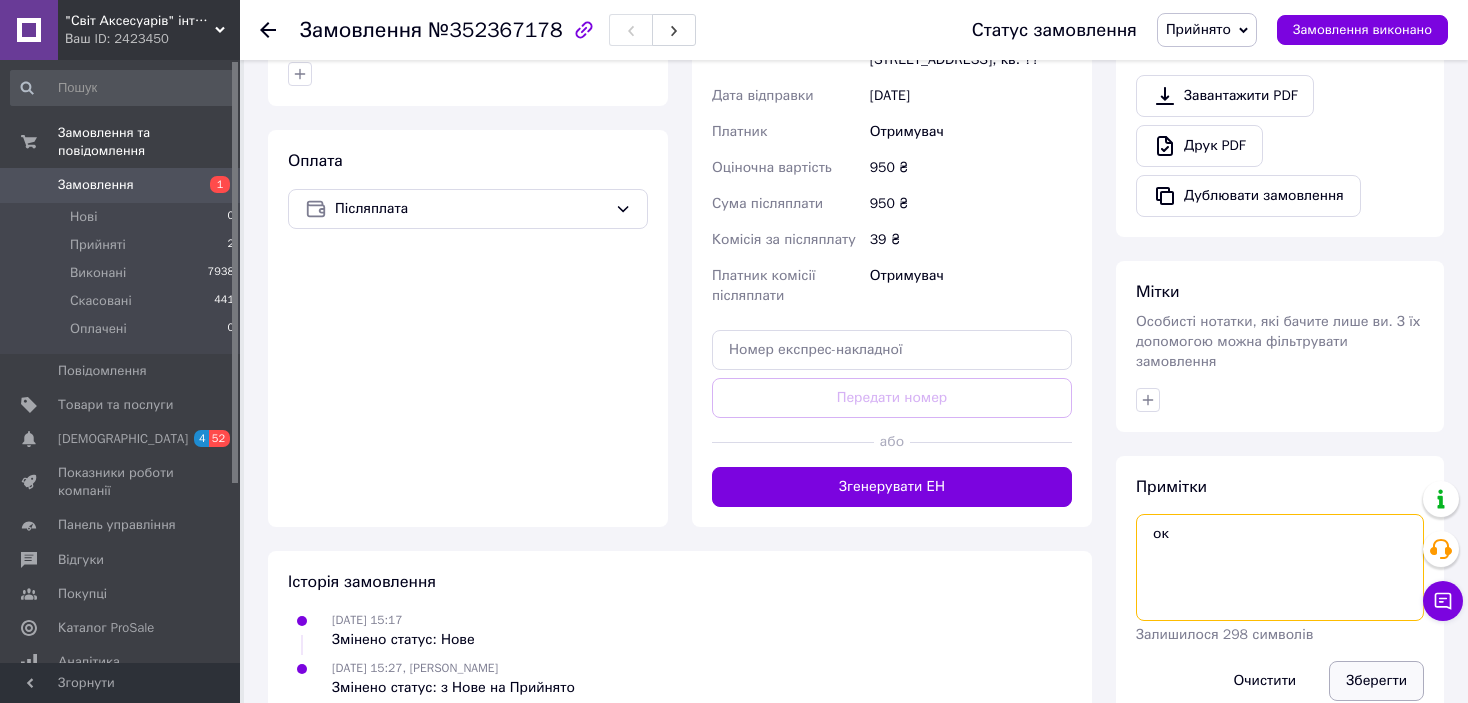 type on "ок" 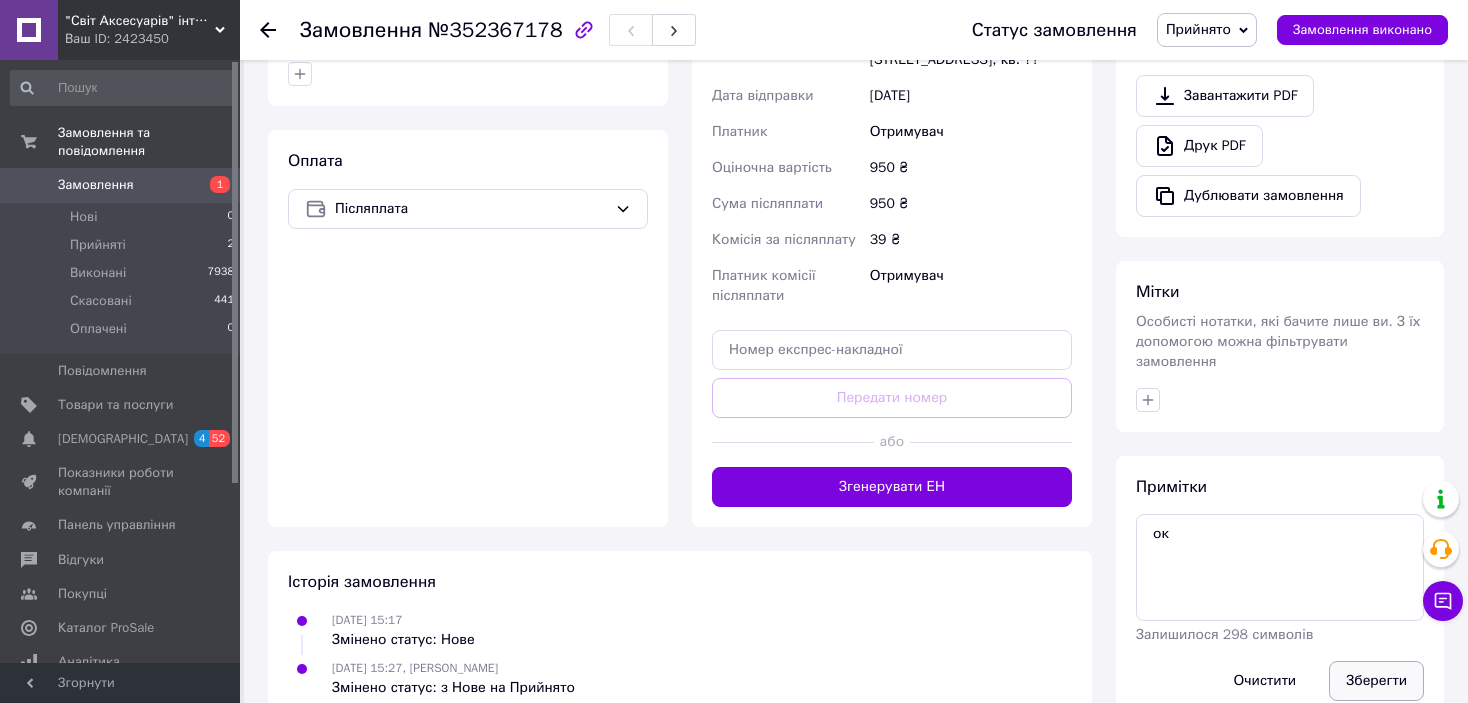 click on "Зберегти" at bounding box center [1376, 681] 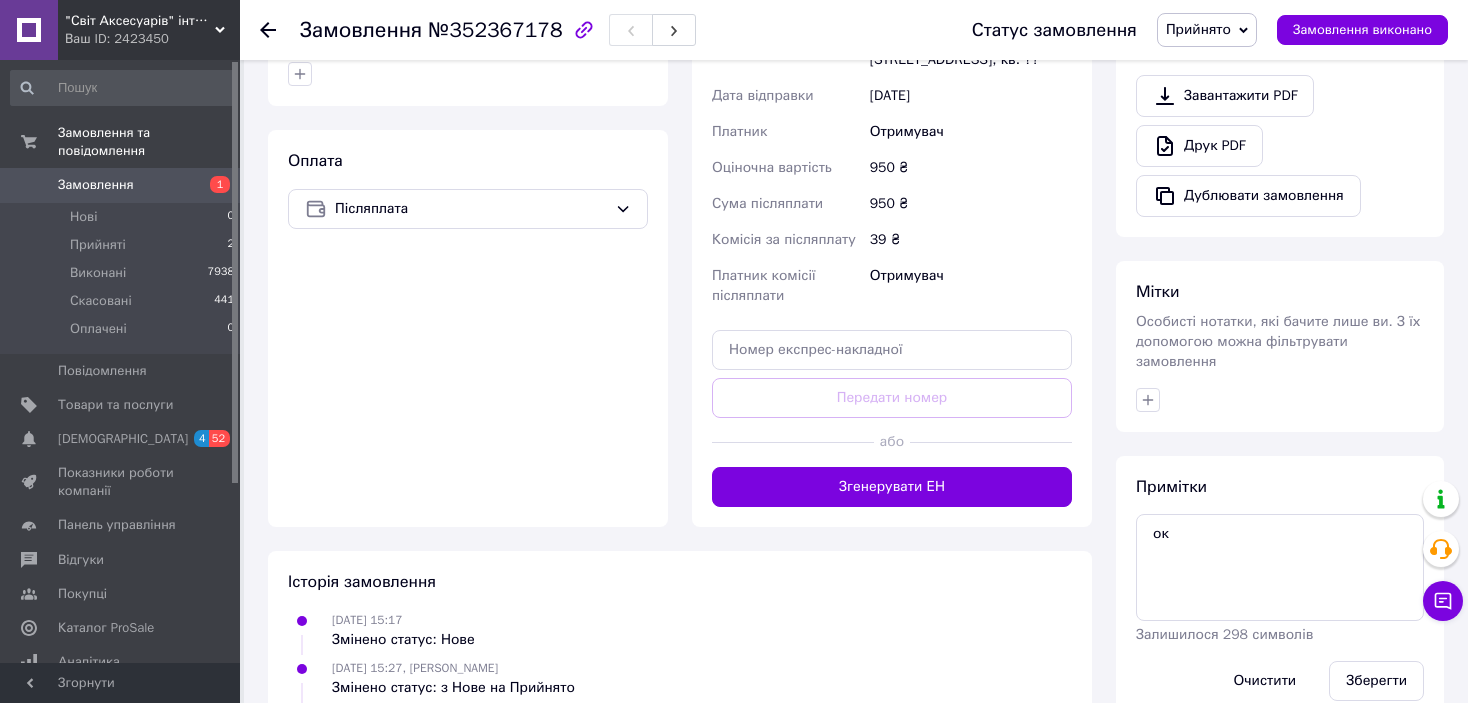 click 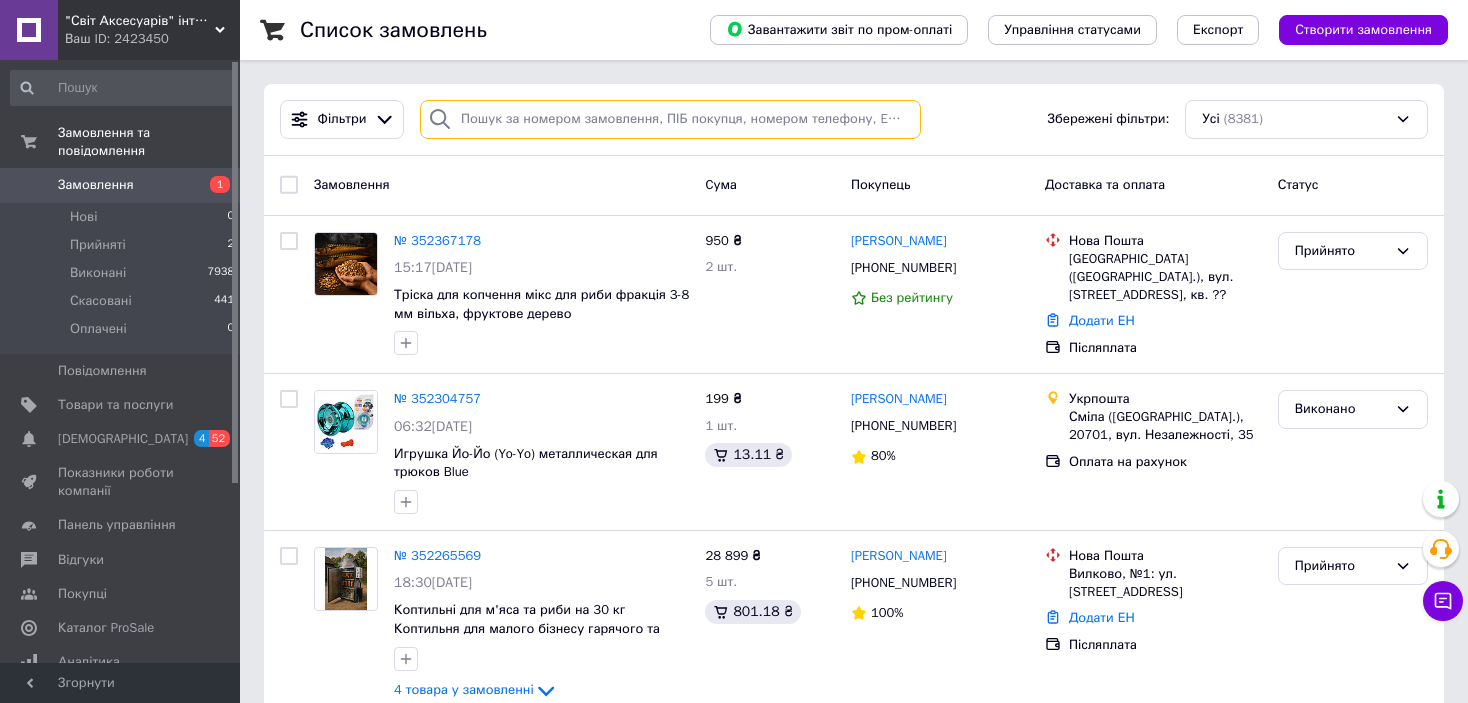 click at bounding box center [670, 119] 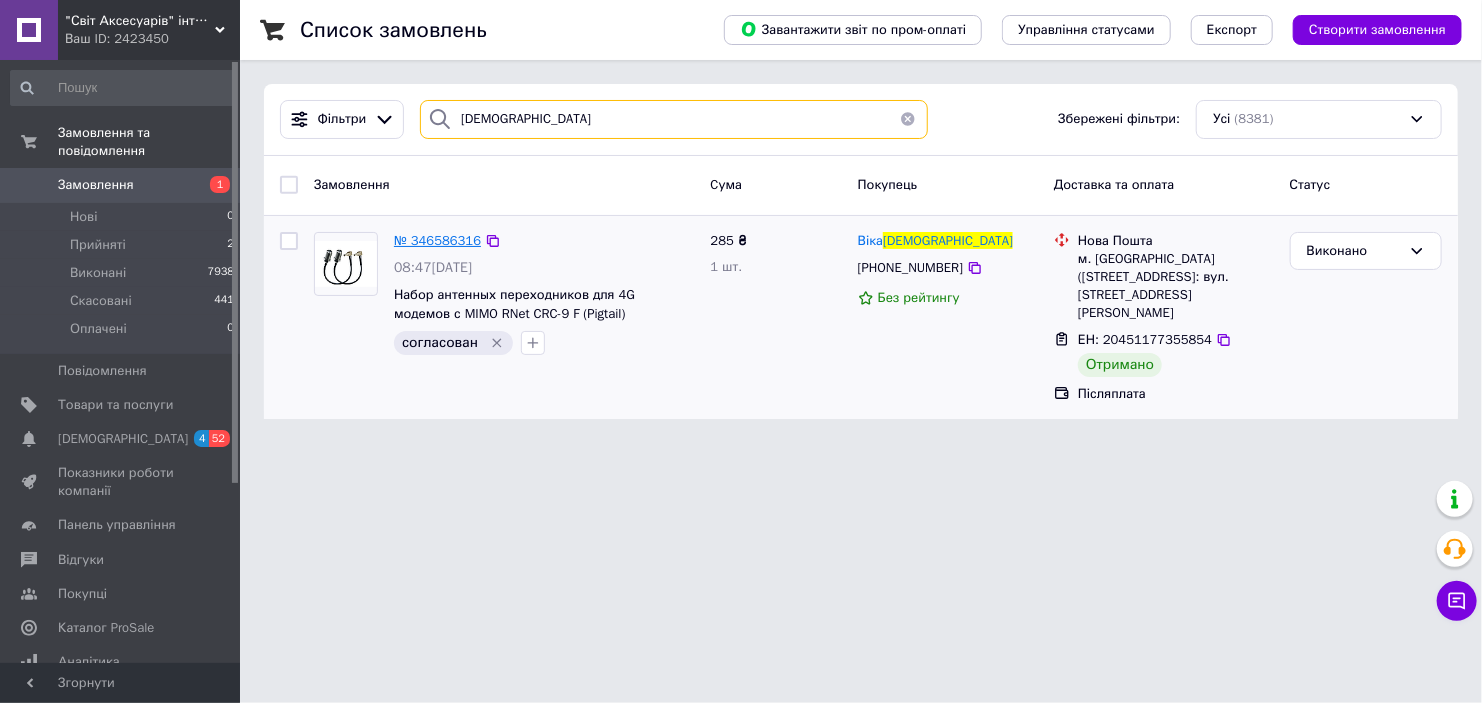 type on "[DEMOGRAPHIC_DATA]" 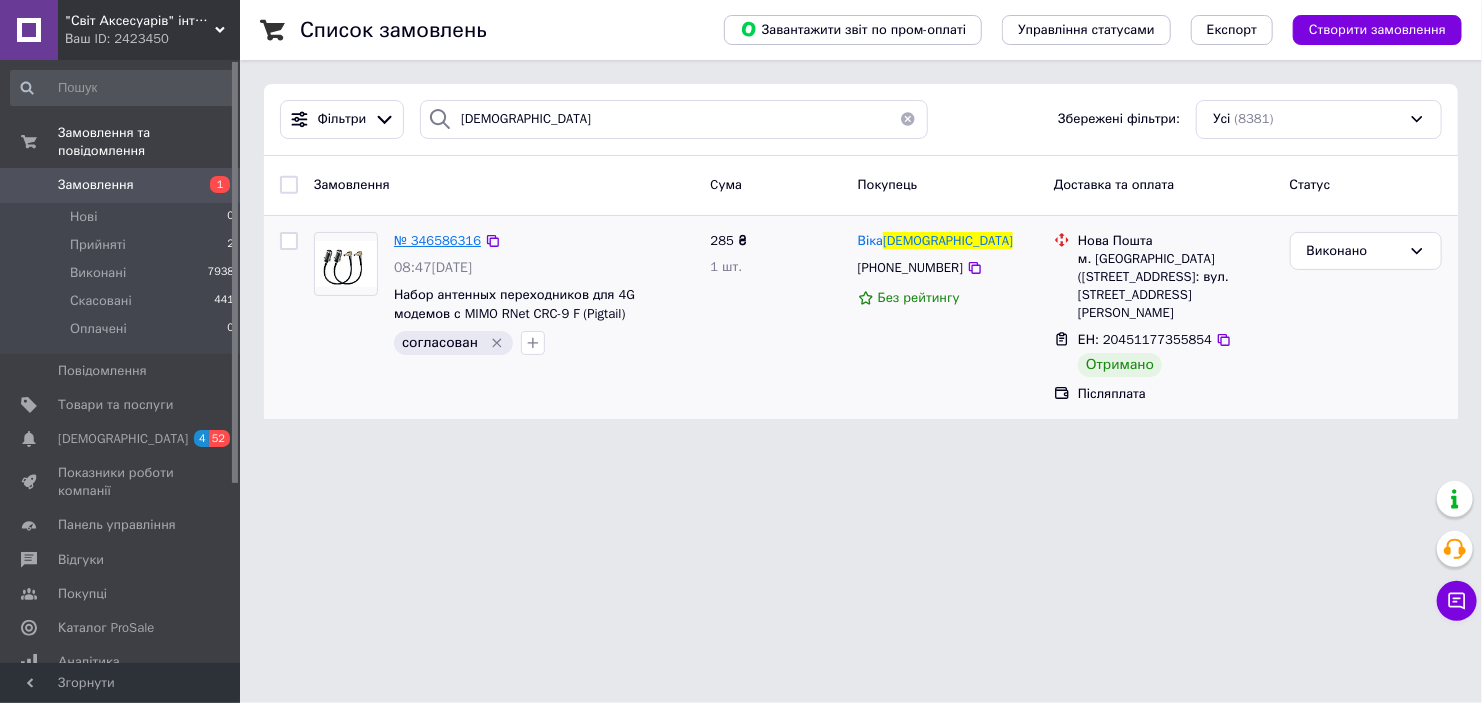 click on "№ 346586316" at bounding box center (437, 240) 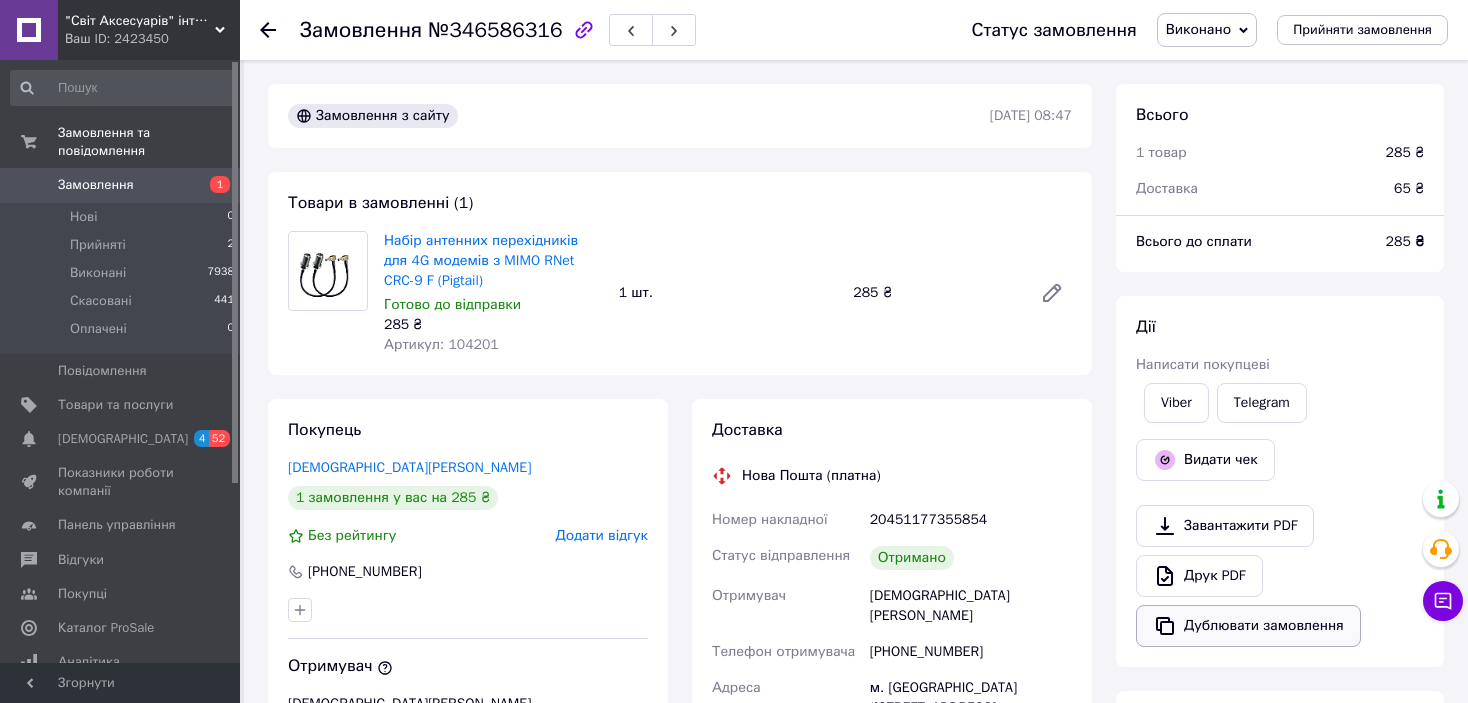 click on "Дублювати замовлення" at bounding box center [1248, 626] 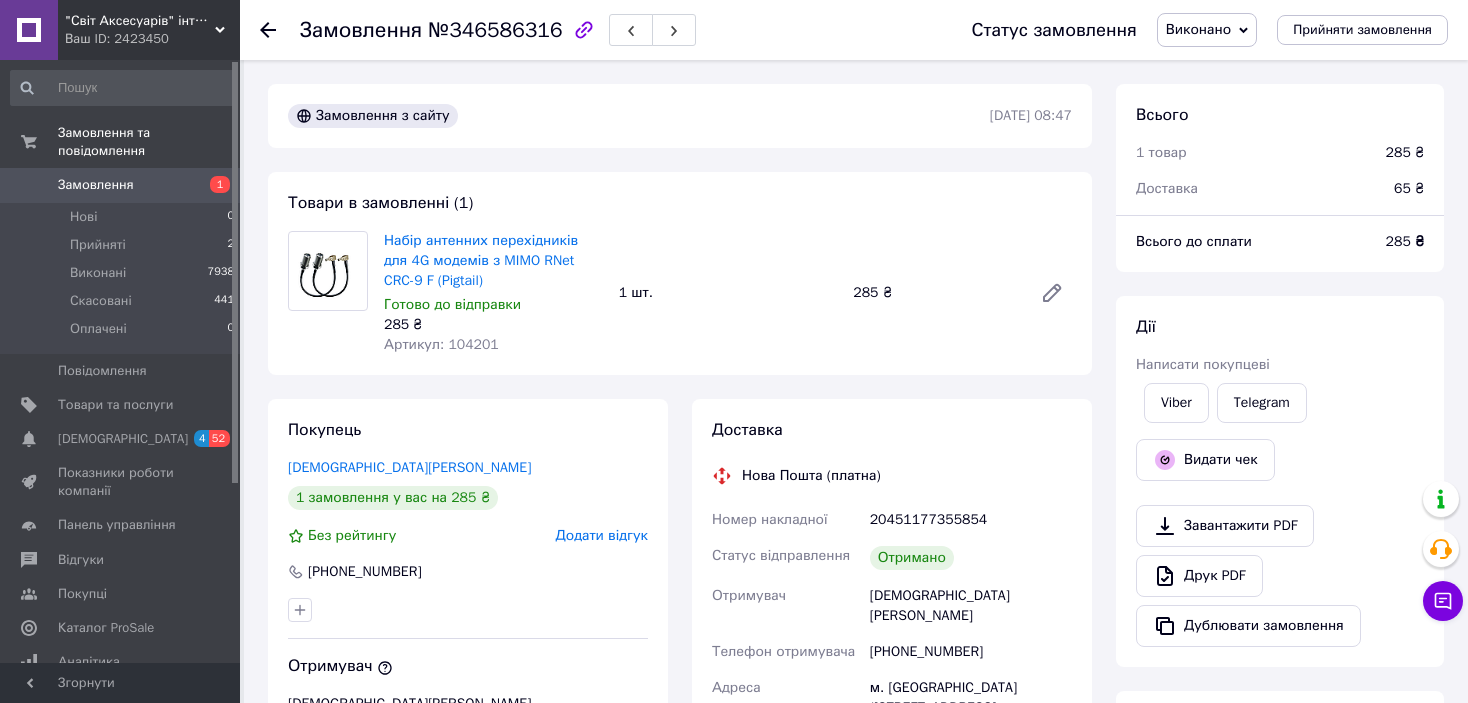 click 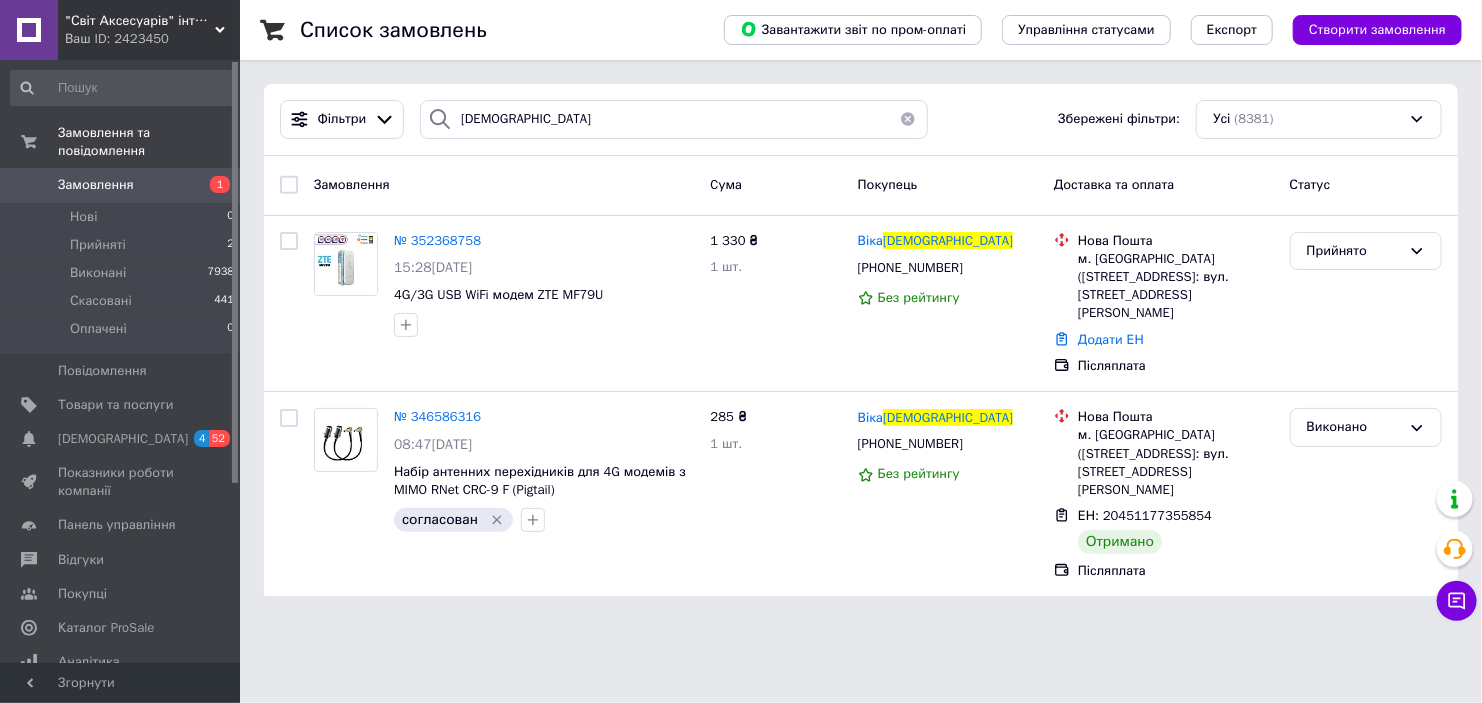 click at bounding box center [908, 119] 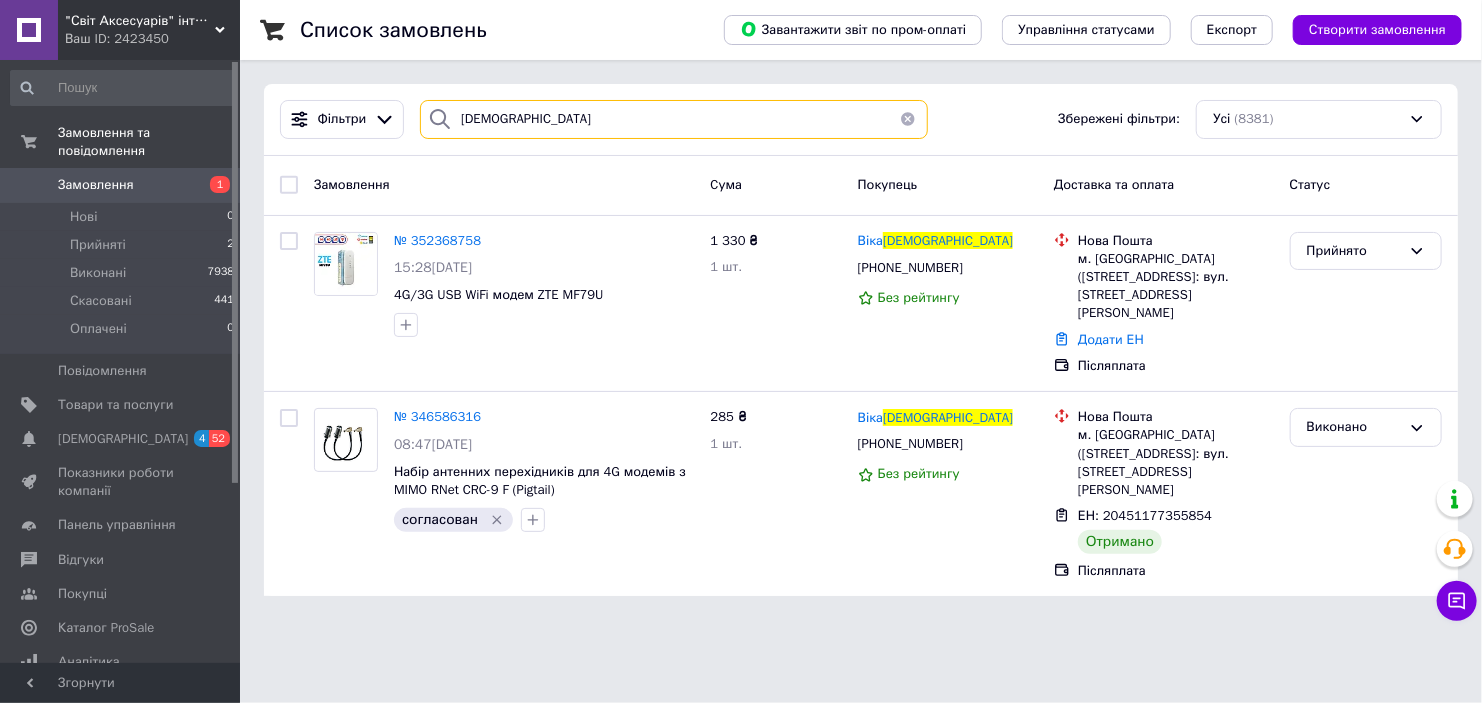 type 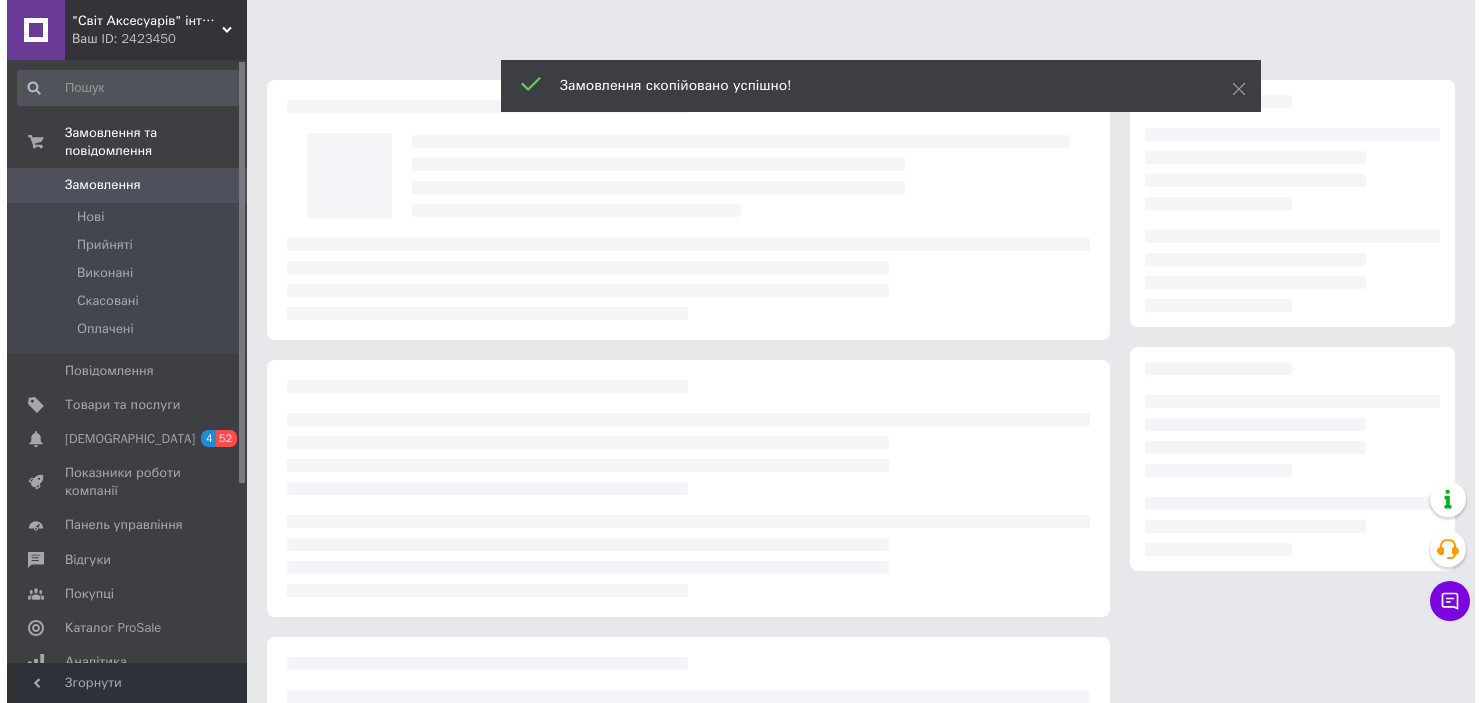 scroll, scrollTop: 0, scrollLeft: 0, axis: both 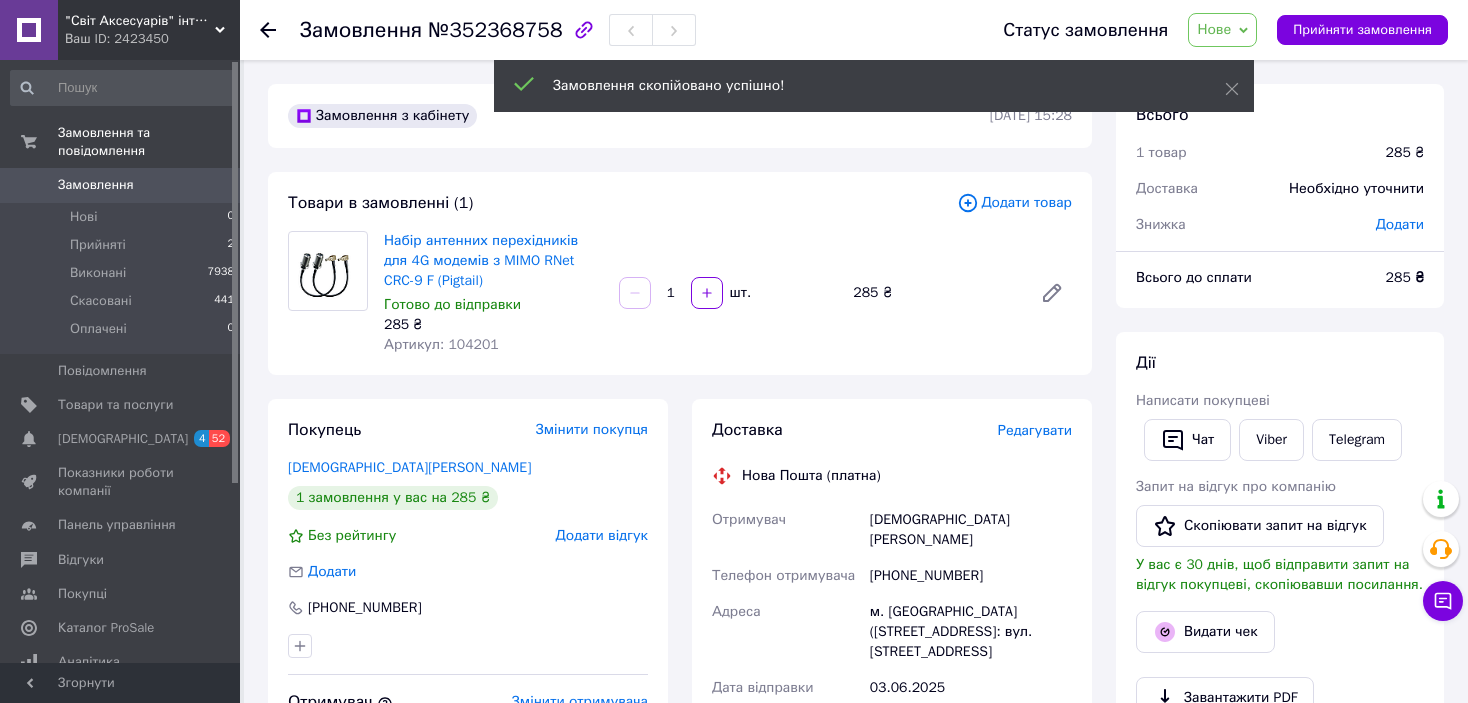 click on "Додати товар" at bounding box center (1014, 203) 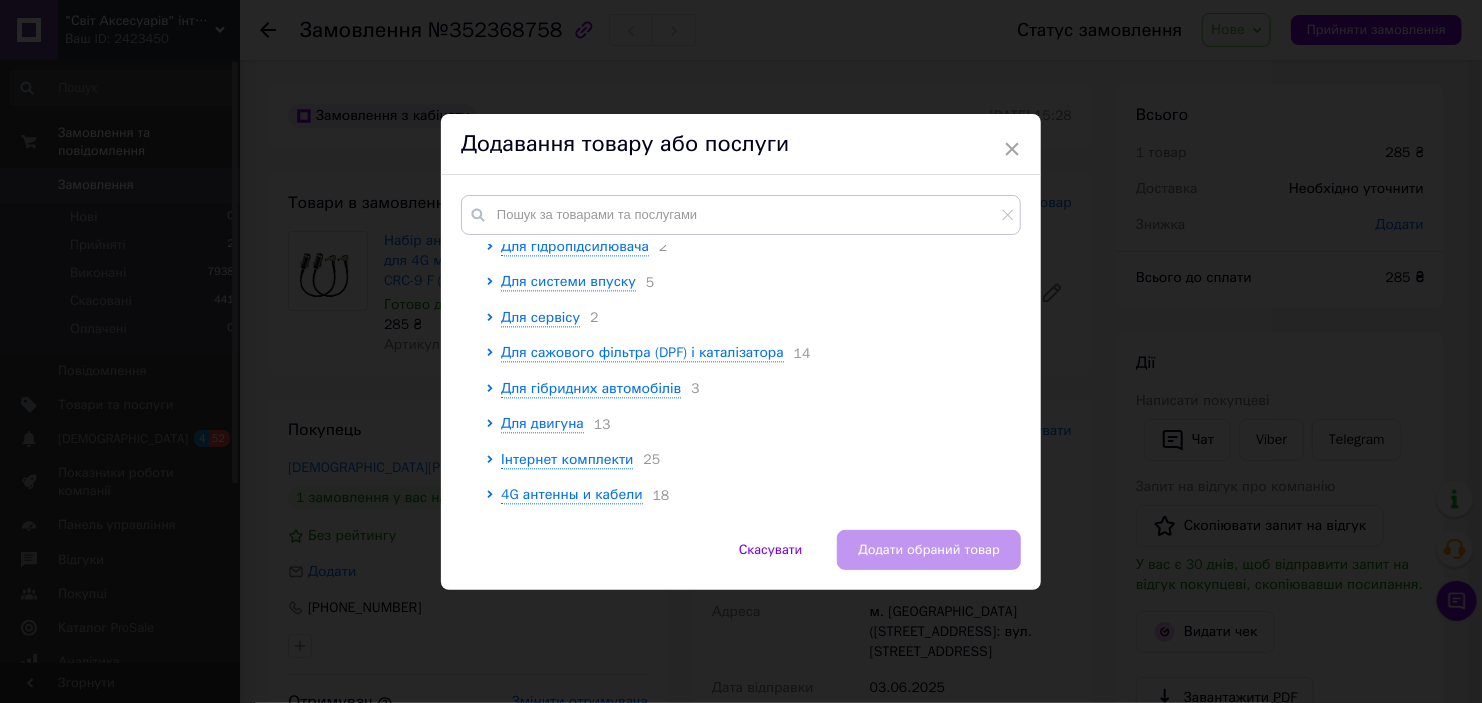 scroll, scrollTop: 2300, scrollLeft: 0, axis: vertical 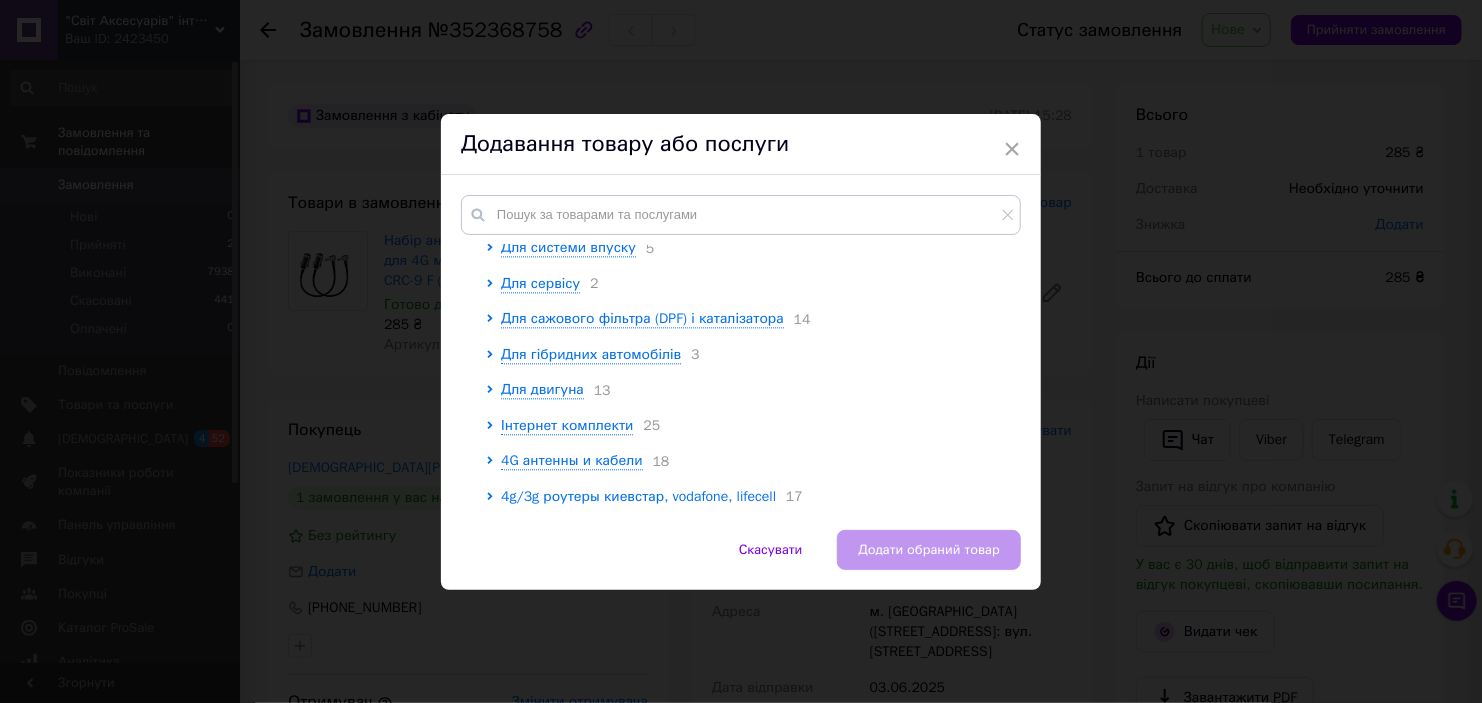 click on "4g/3g роутеры киевстар, vodafone, lifecell" at bounding box center (638, 496) 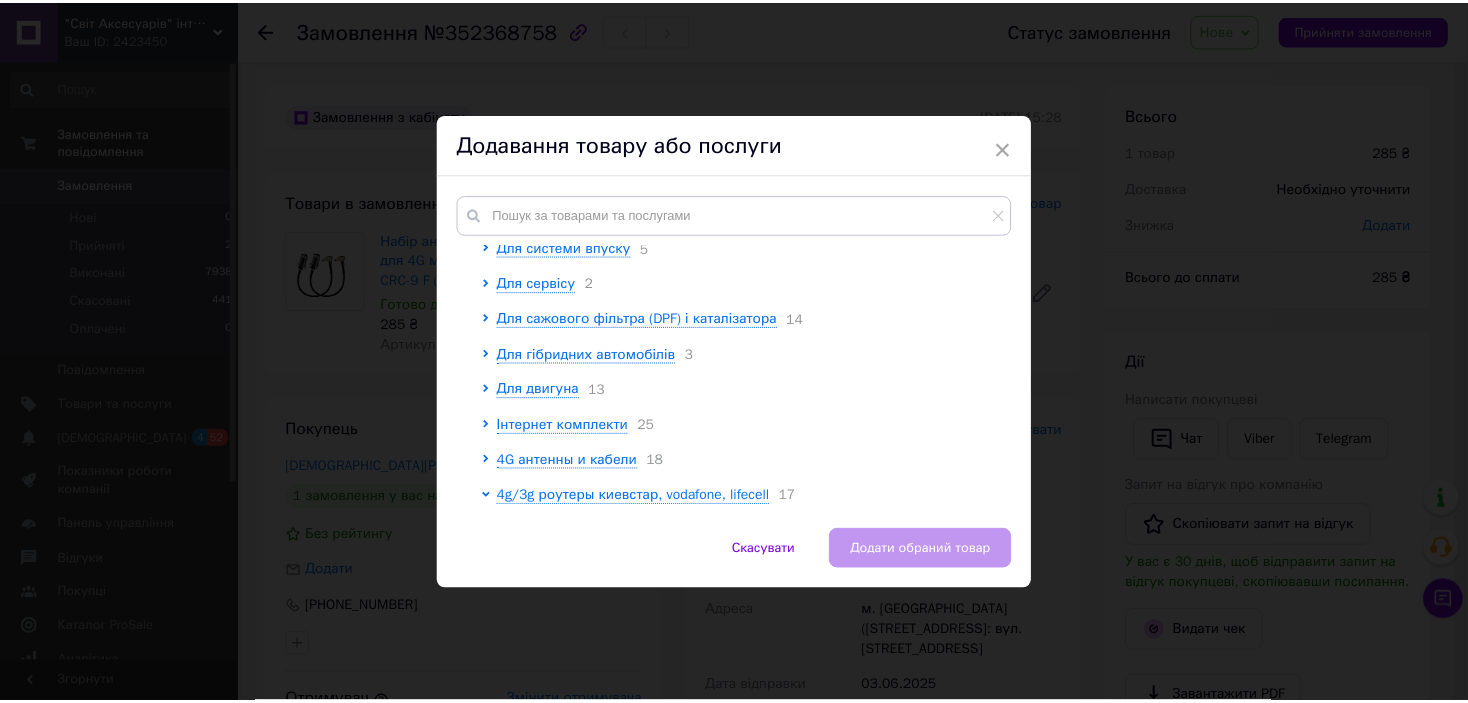 scroll, scrollTop: 2500, scrollLeft: 0, axis: vertical 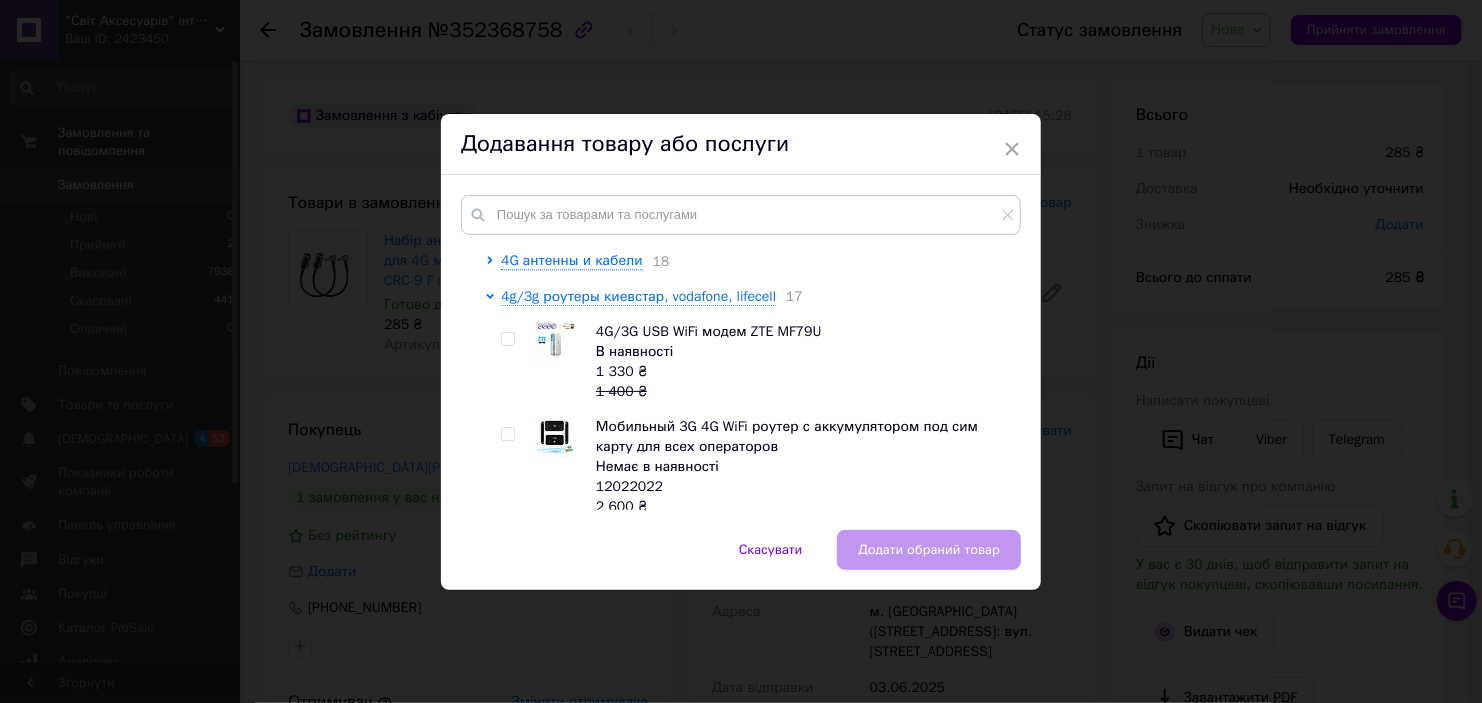 click at bounding box center (511, 362) 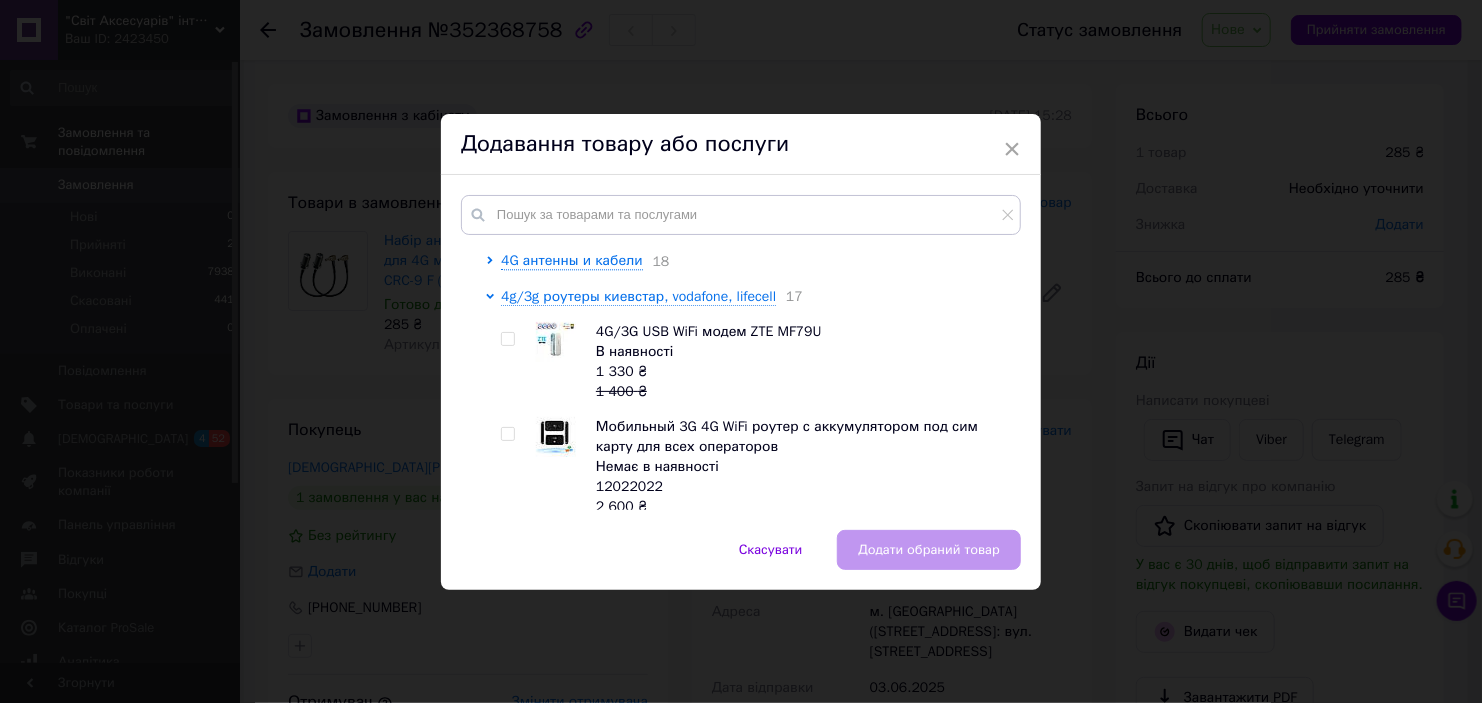 click at bounding box center [507, 339] 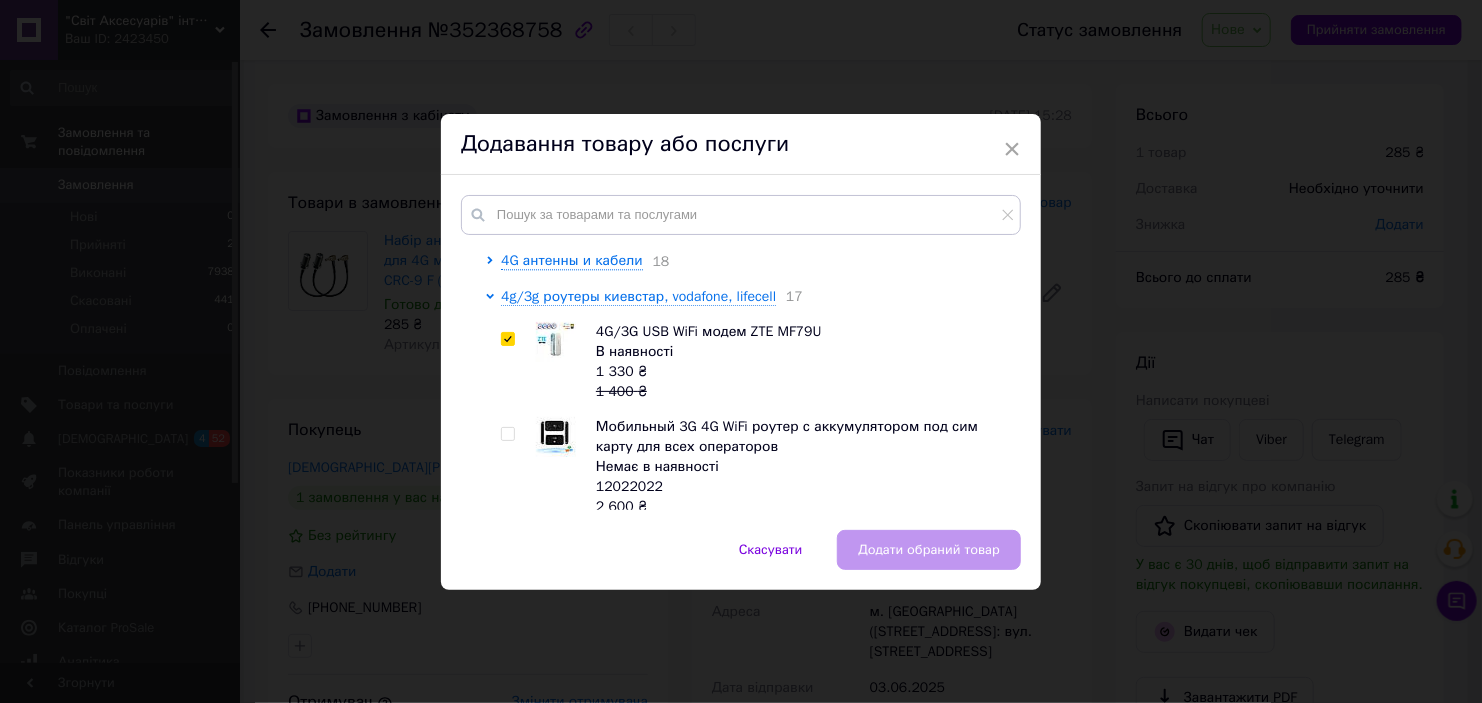 checkbox on "true" 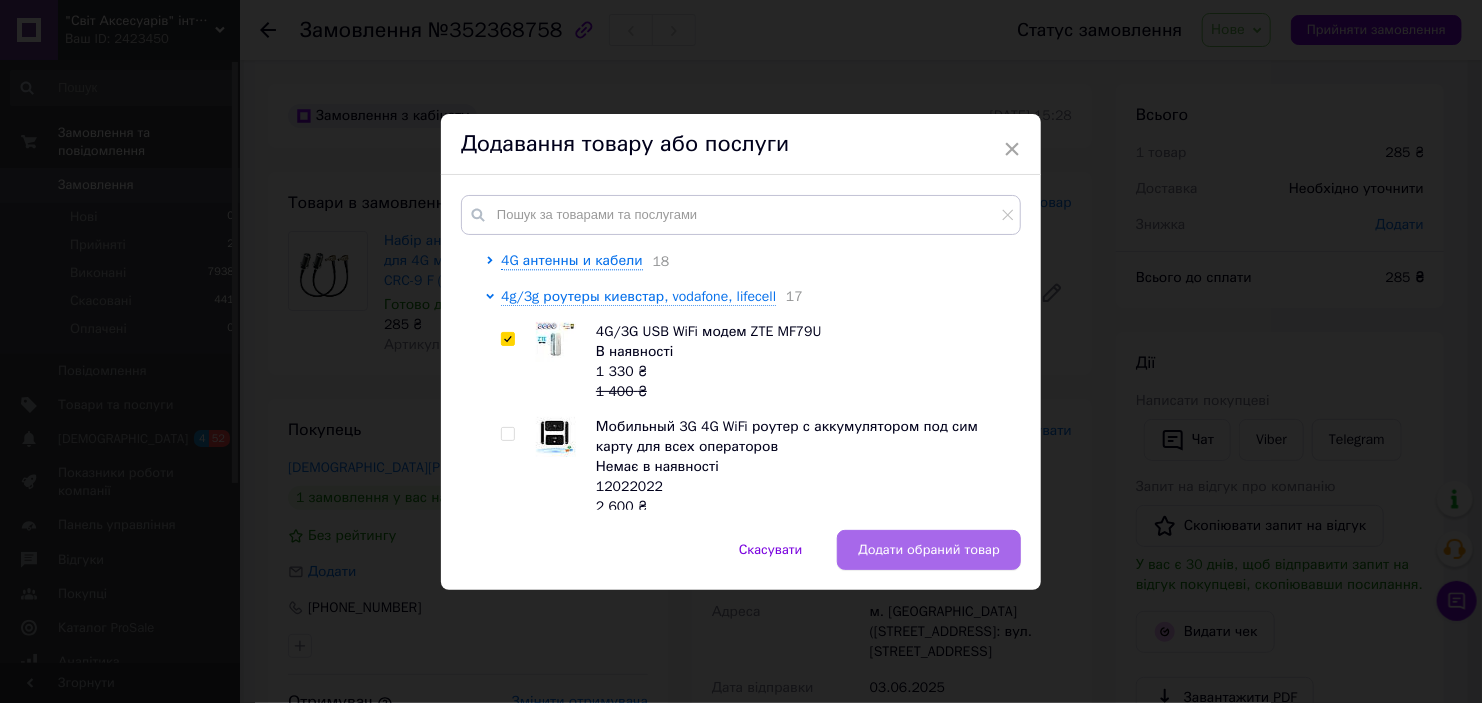 click on "Додати обраний товар" at bounding box center [929, 550] 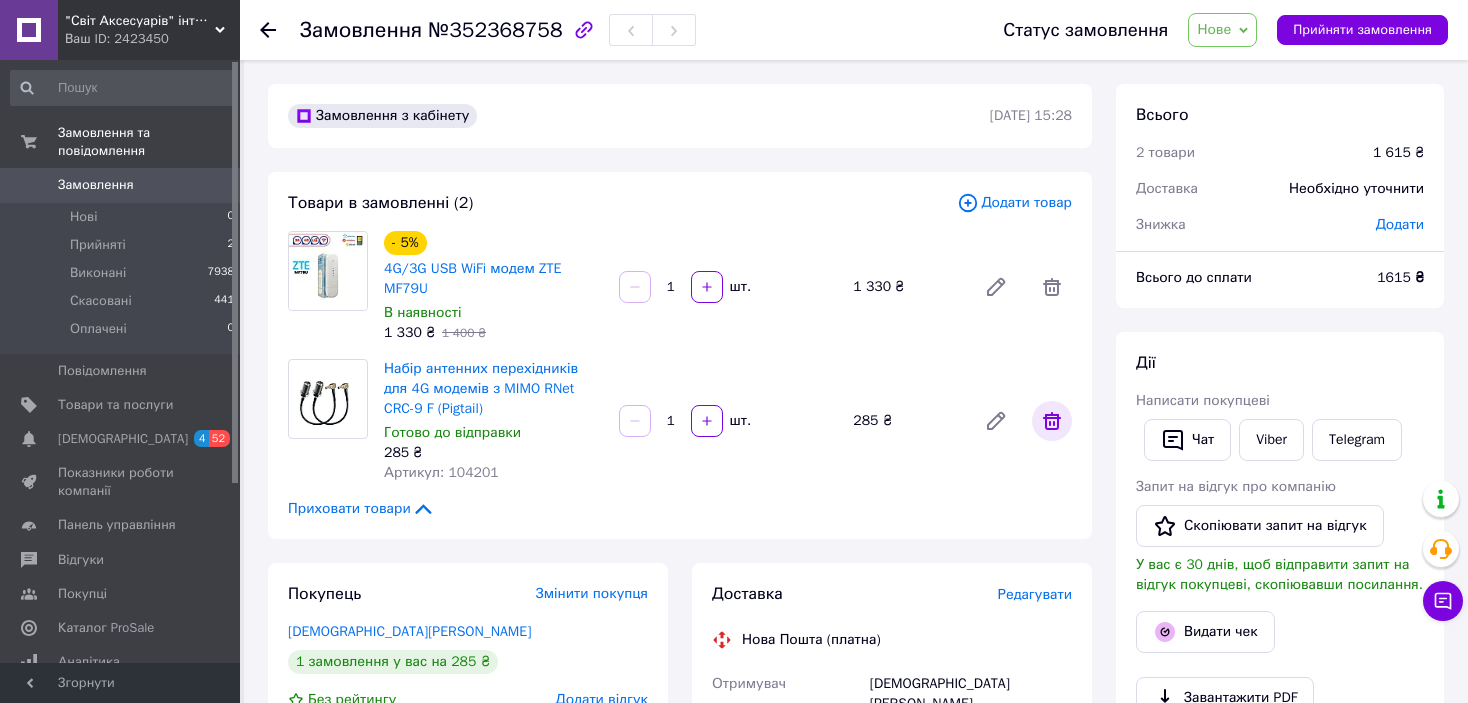 click 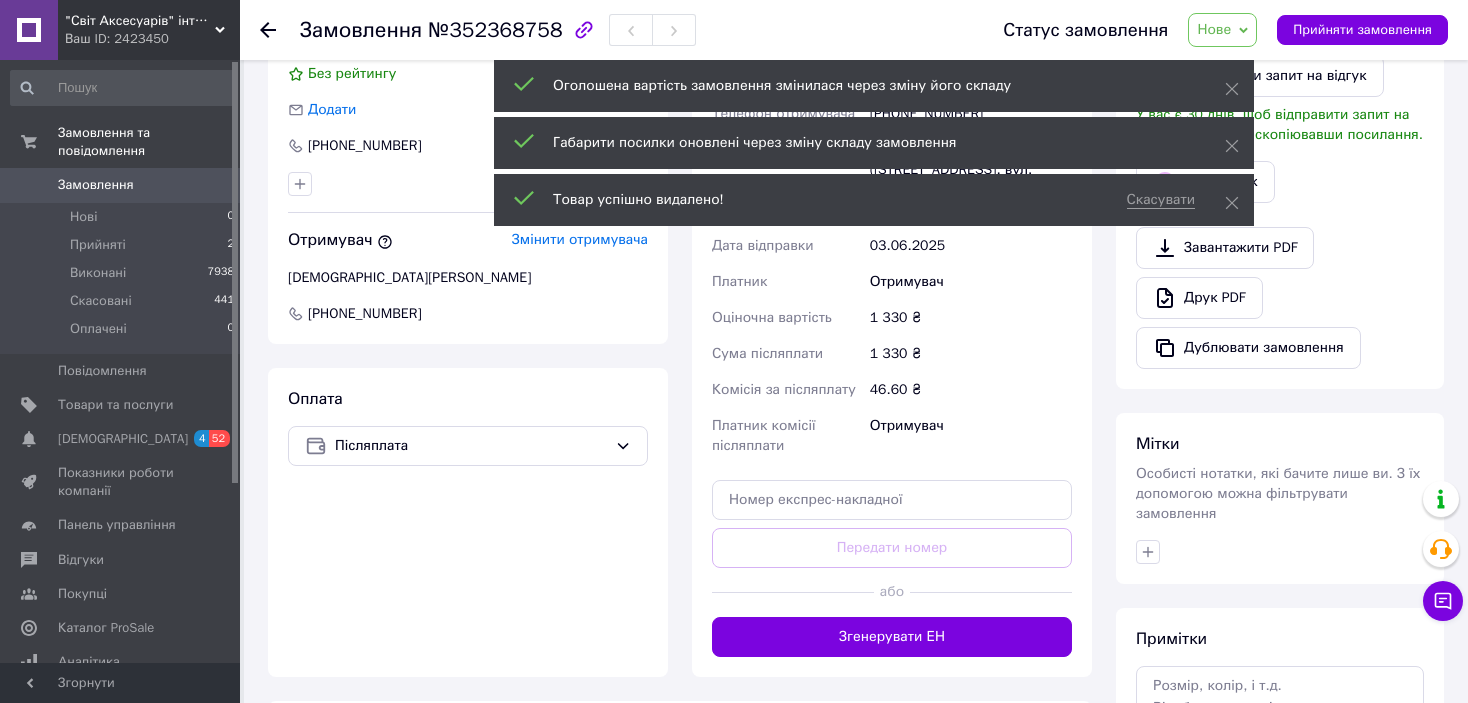 scroll, scrollTop: 500, scrollLeft: 0, axis: vertical 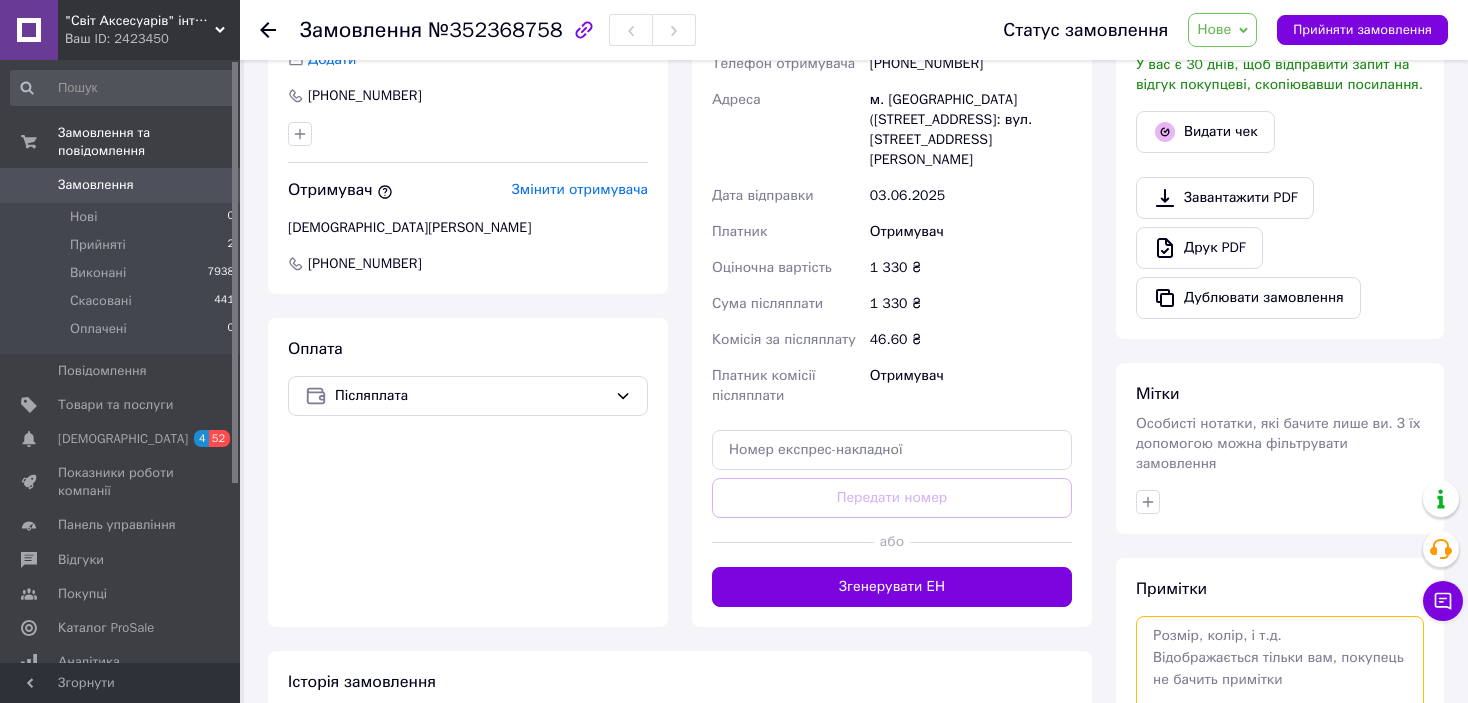 click at bounding box center [1280, 669] 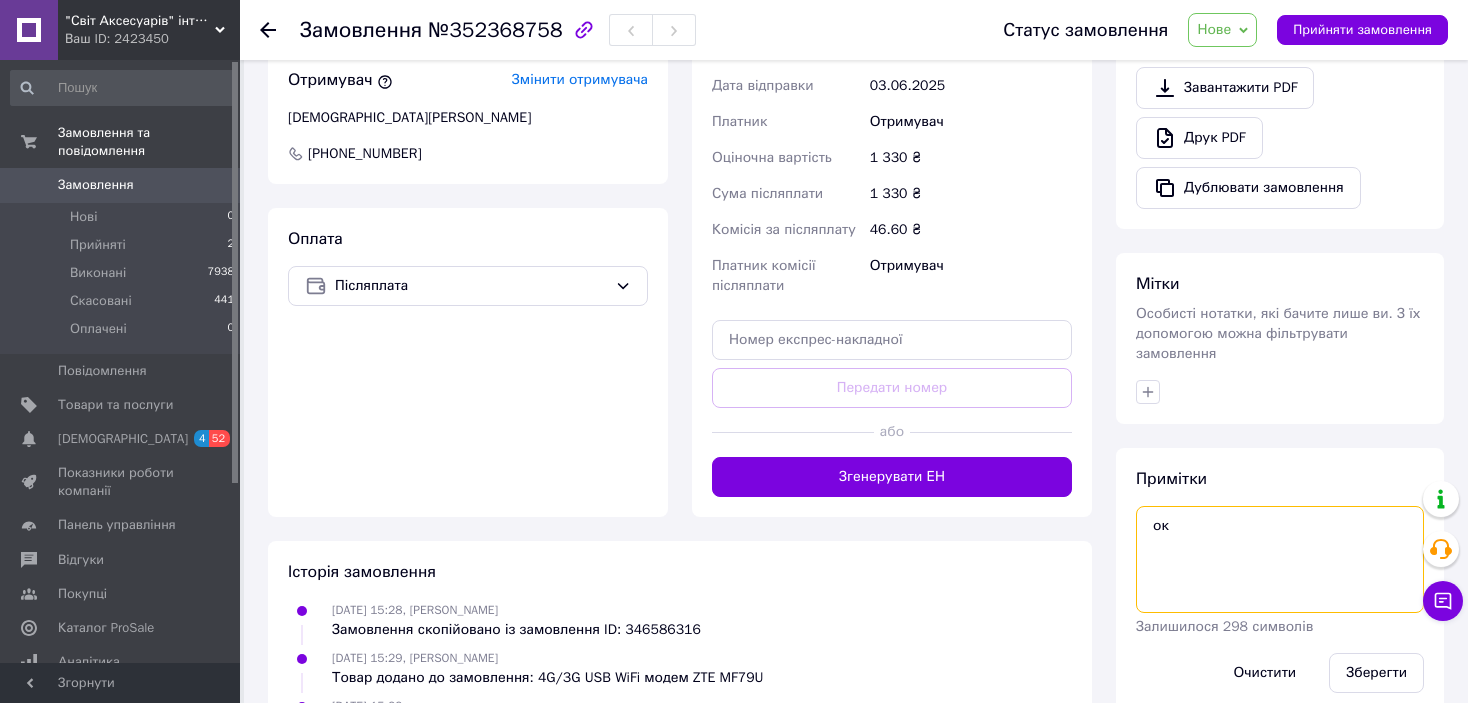 scroll, scrollTop: 744, scrollLeft: 0, axis: vertical 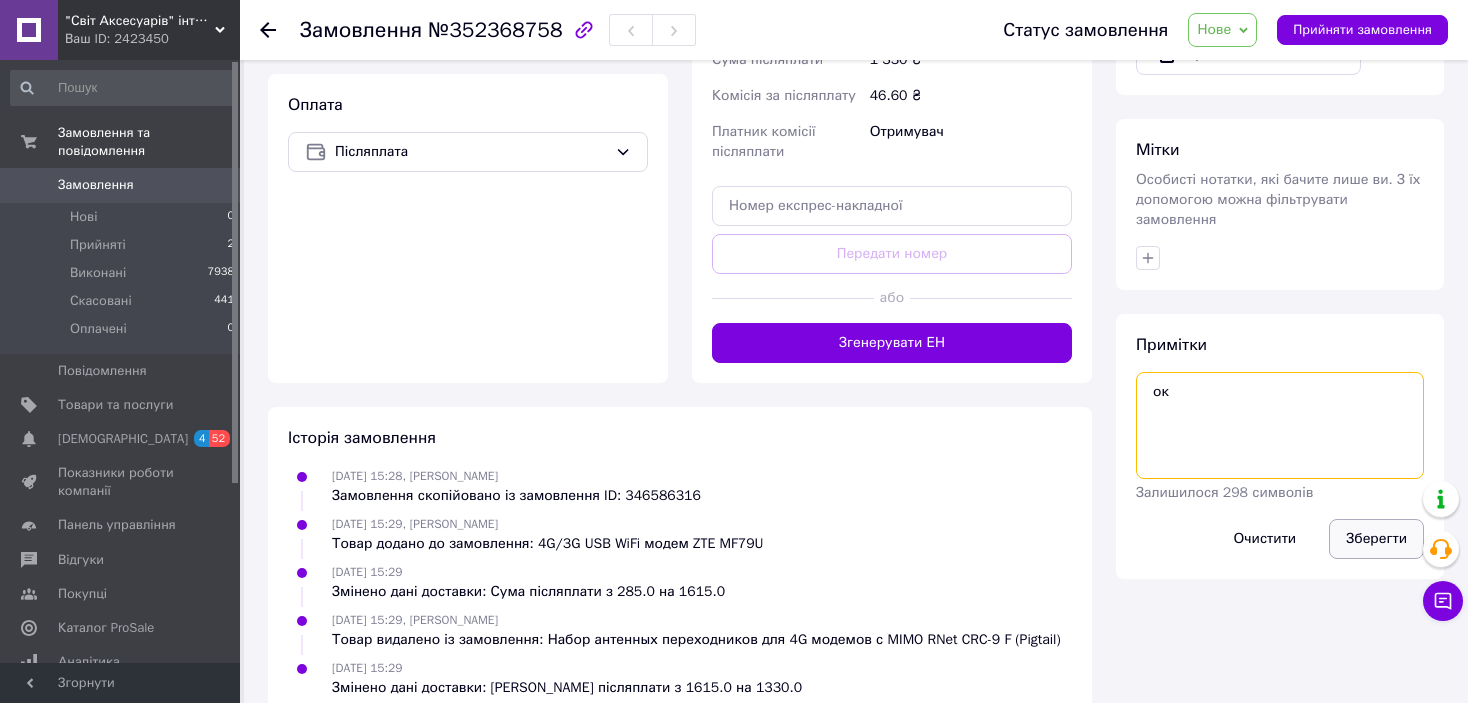 type on "ок" 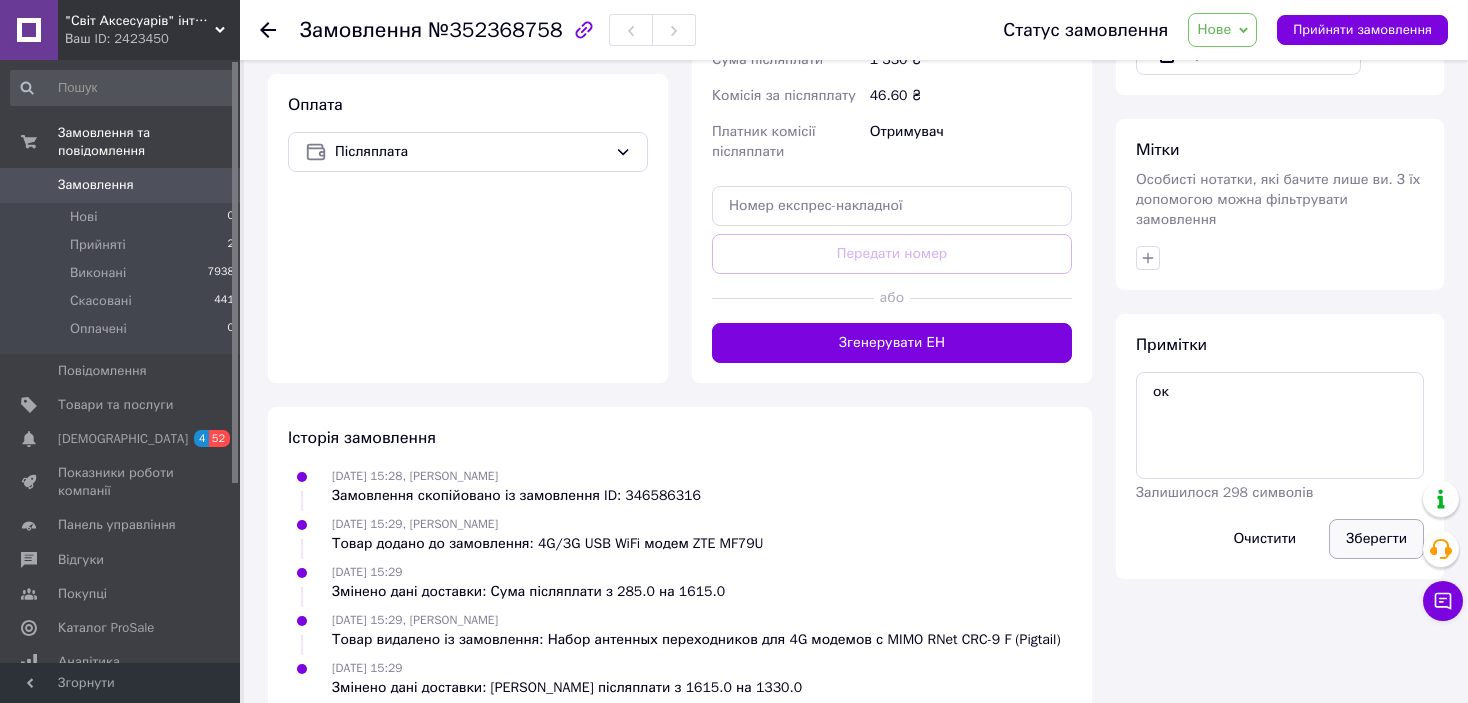 click on "Зберегти" at bounding box center [1376, 539] 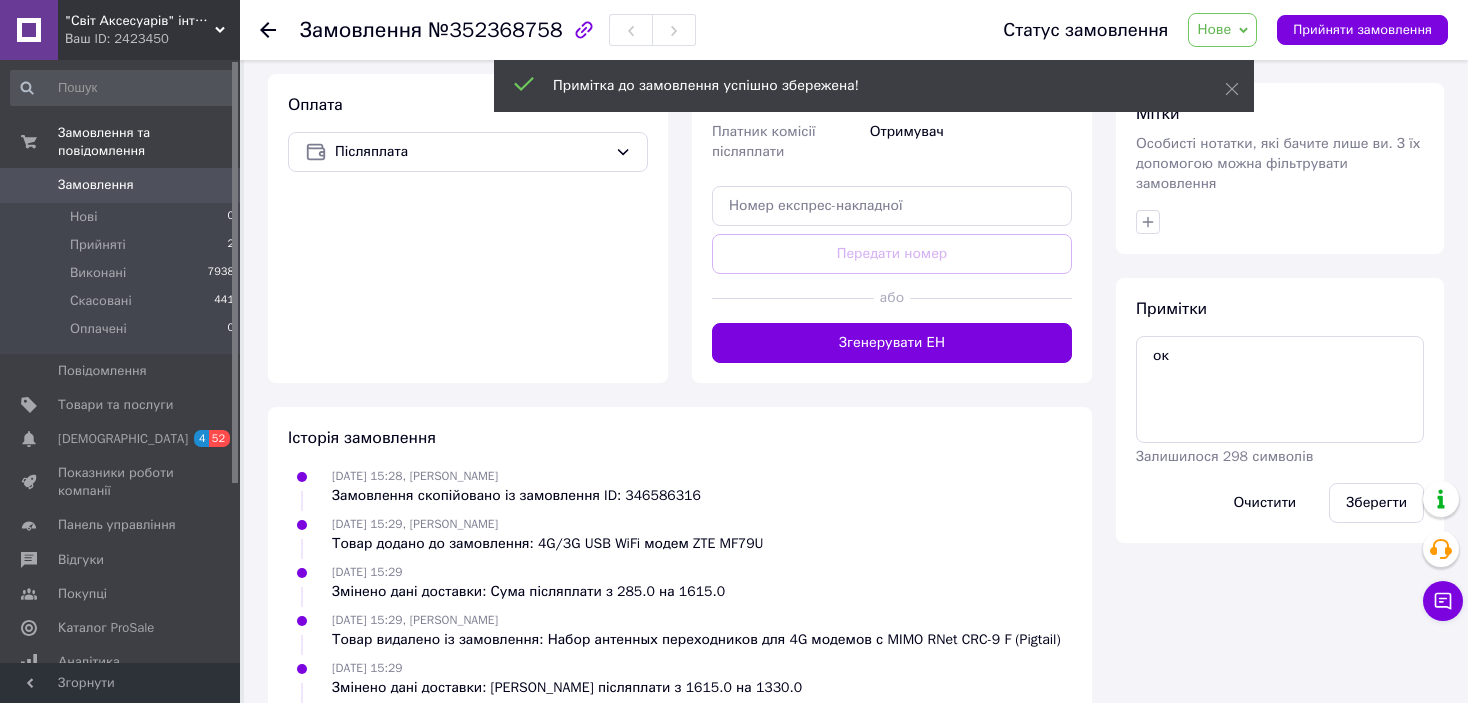 click on "Прийняти замовлення" at bounding box center [1362, 30] 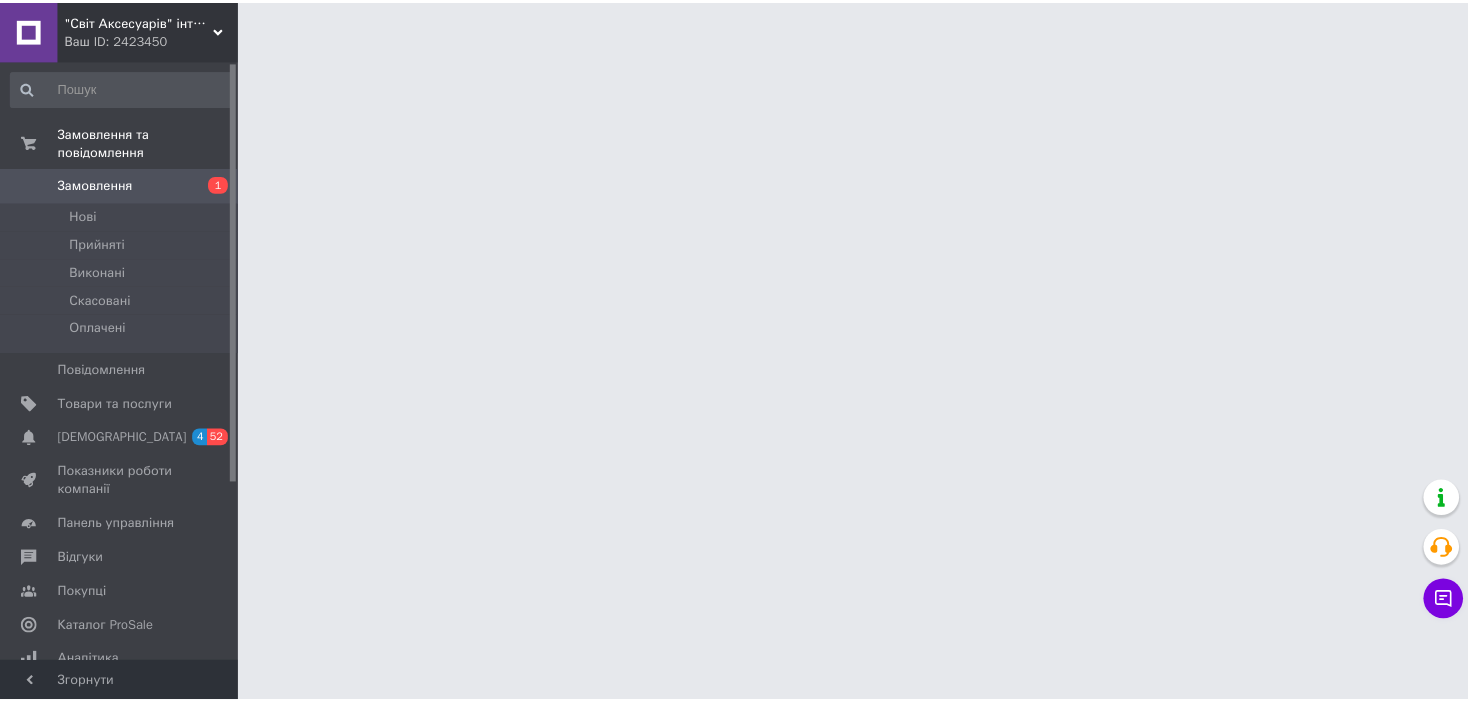 scroll, scrollTop: 0, scrollLeft: 0, axis: both 